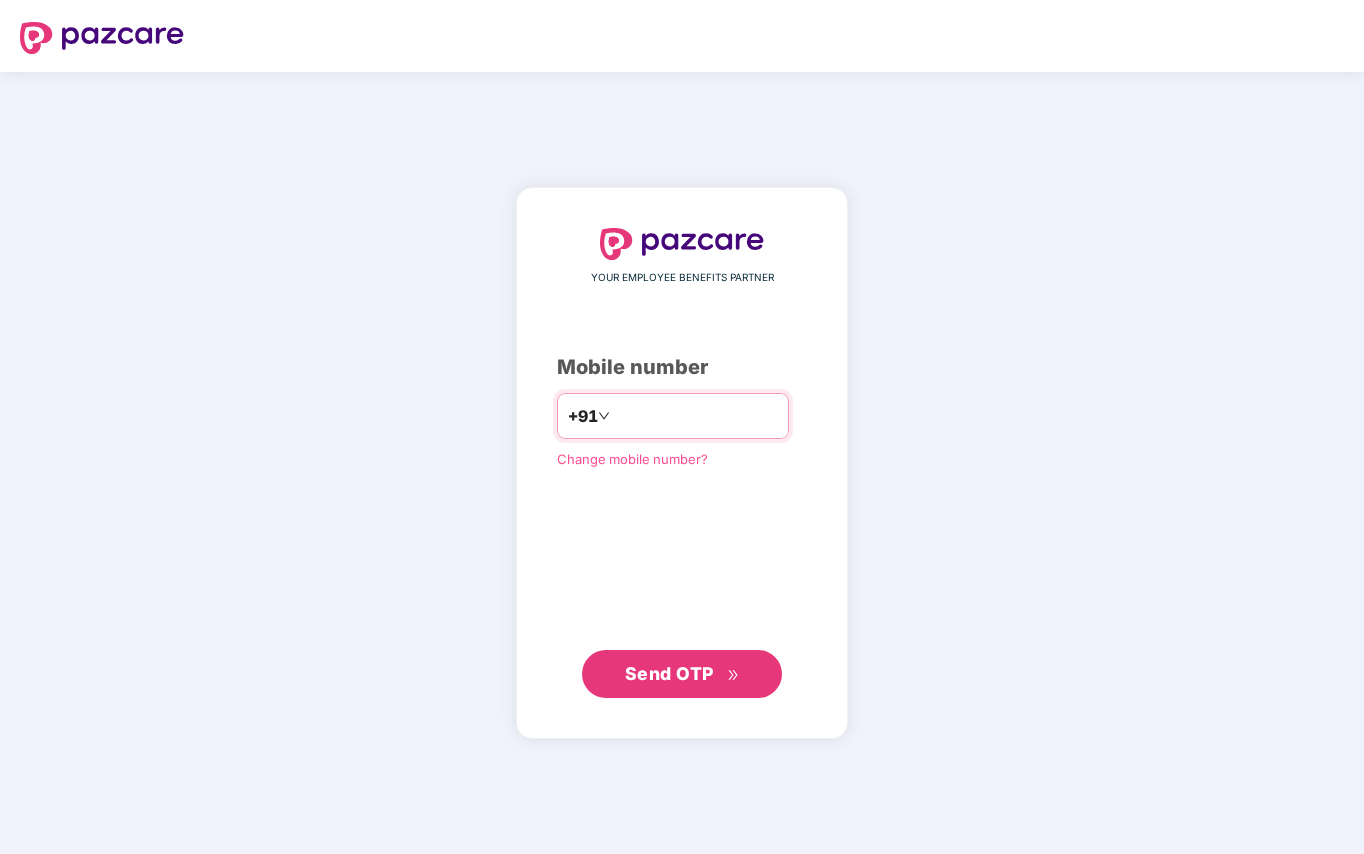 scroll, scrollTop: 0, scrollLeft: 0, axis: both 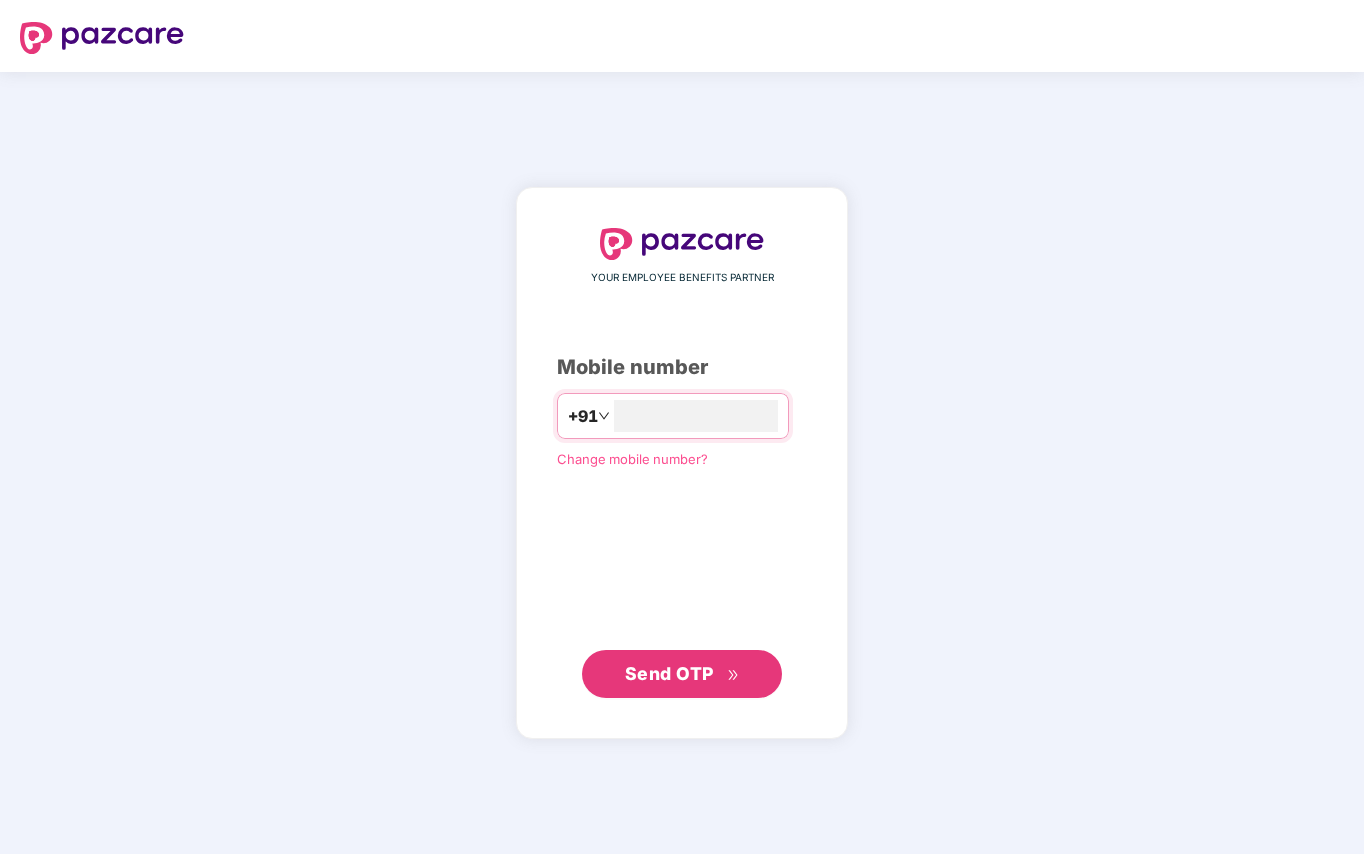 click on "Send OTP" at bounding box center [669, 673] 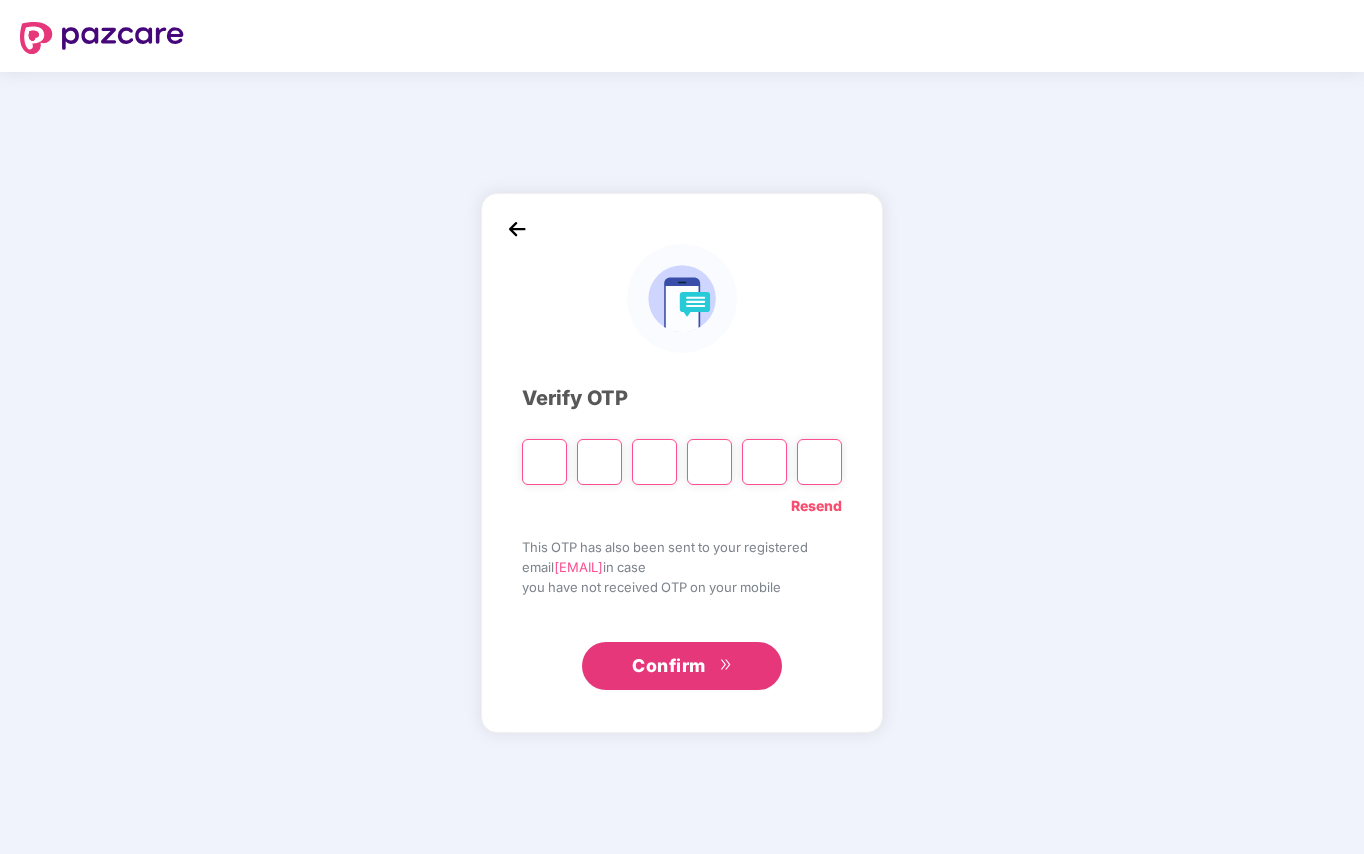 type on "*" 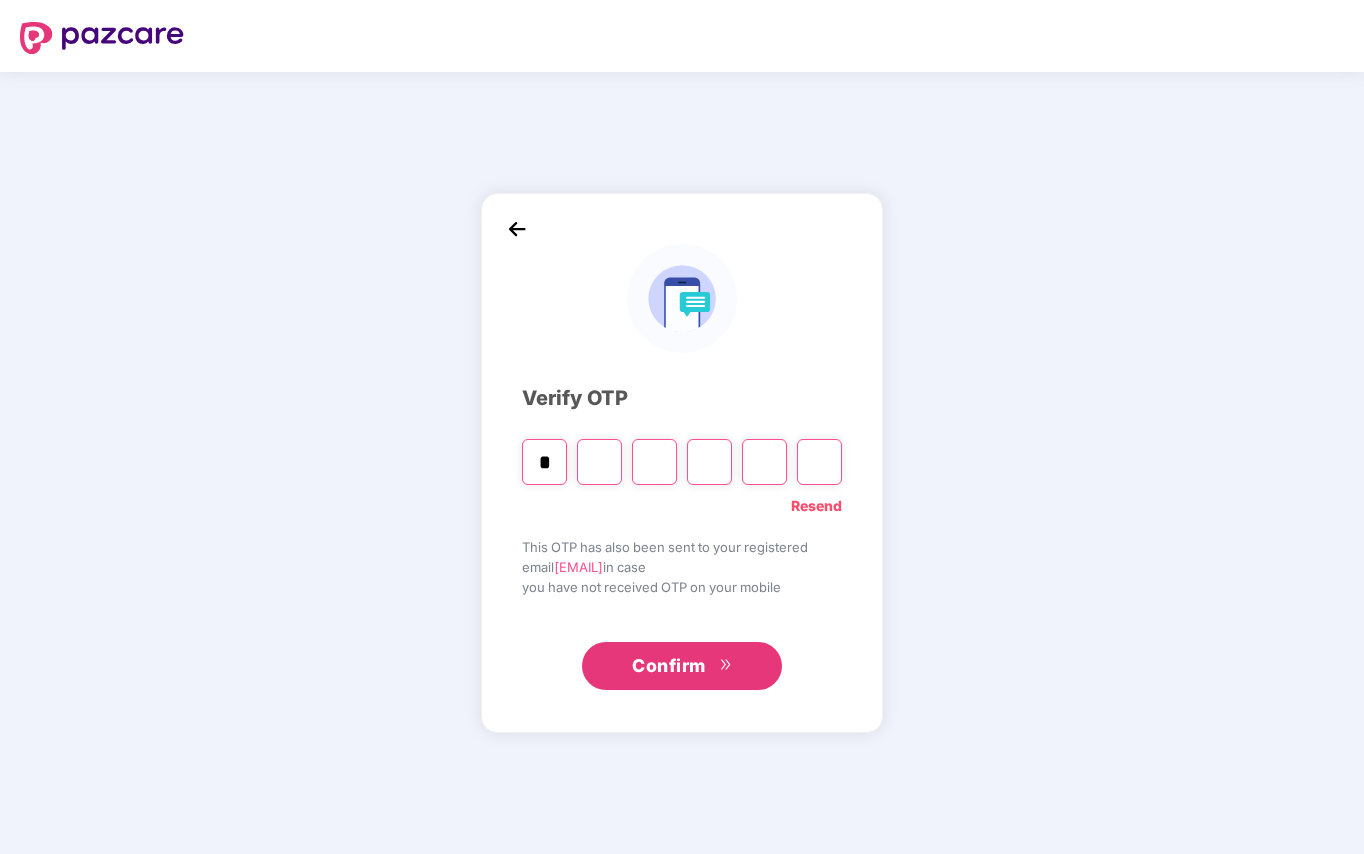 type on "*" 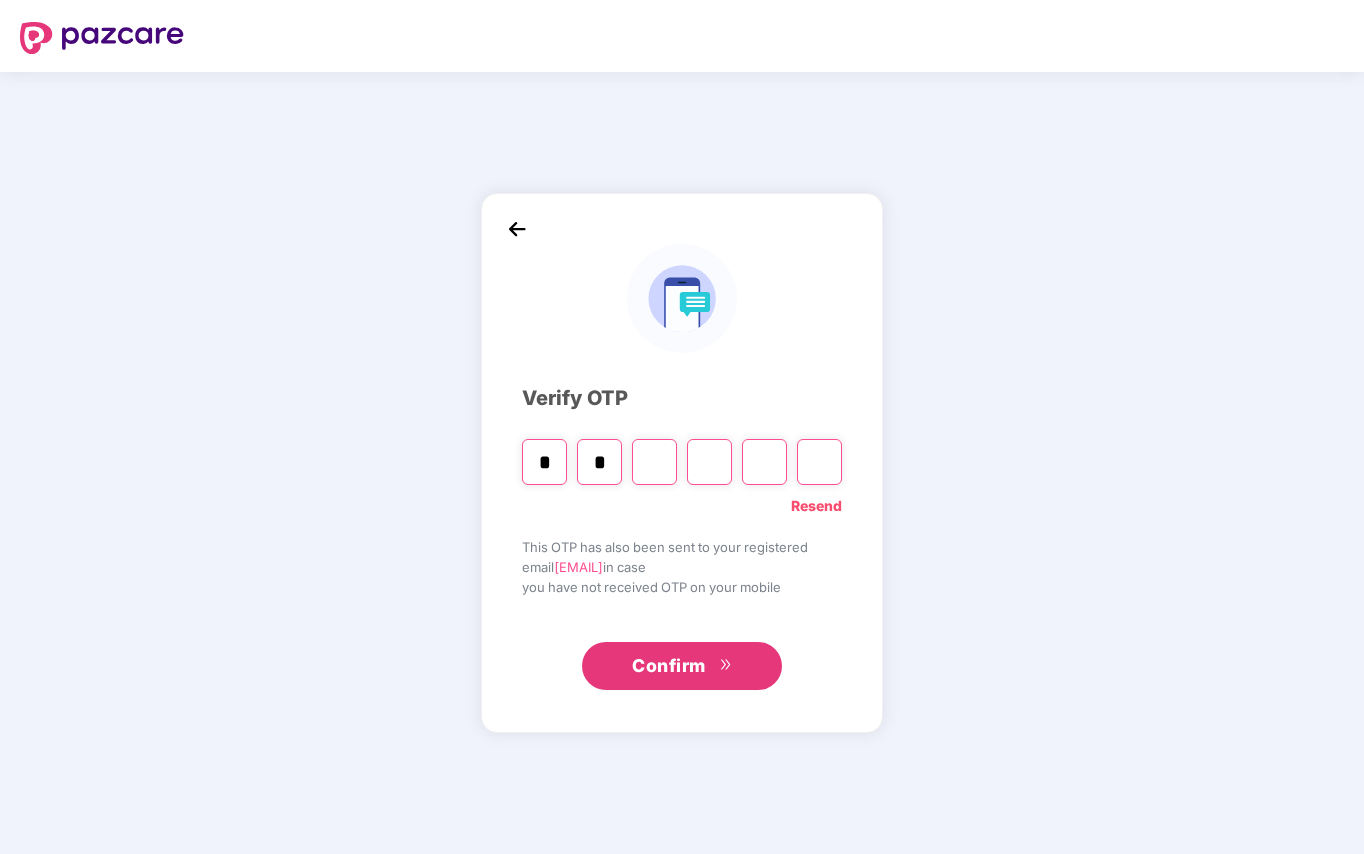 type on "*" 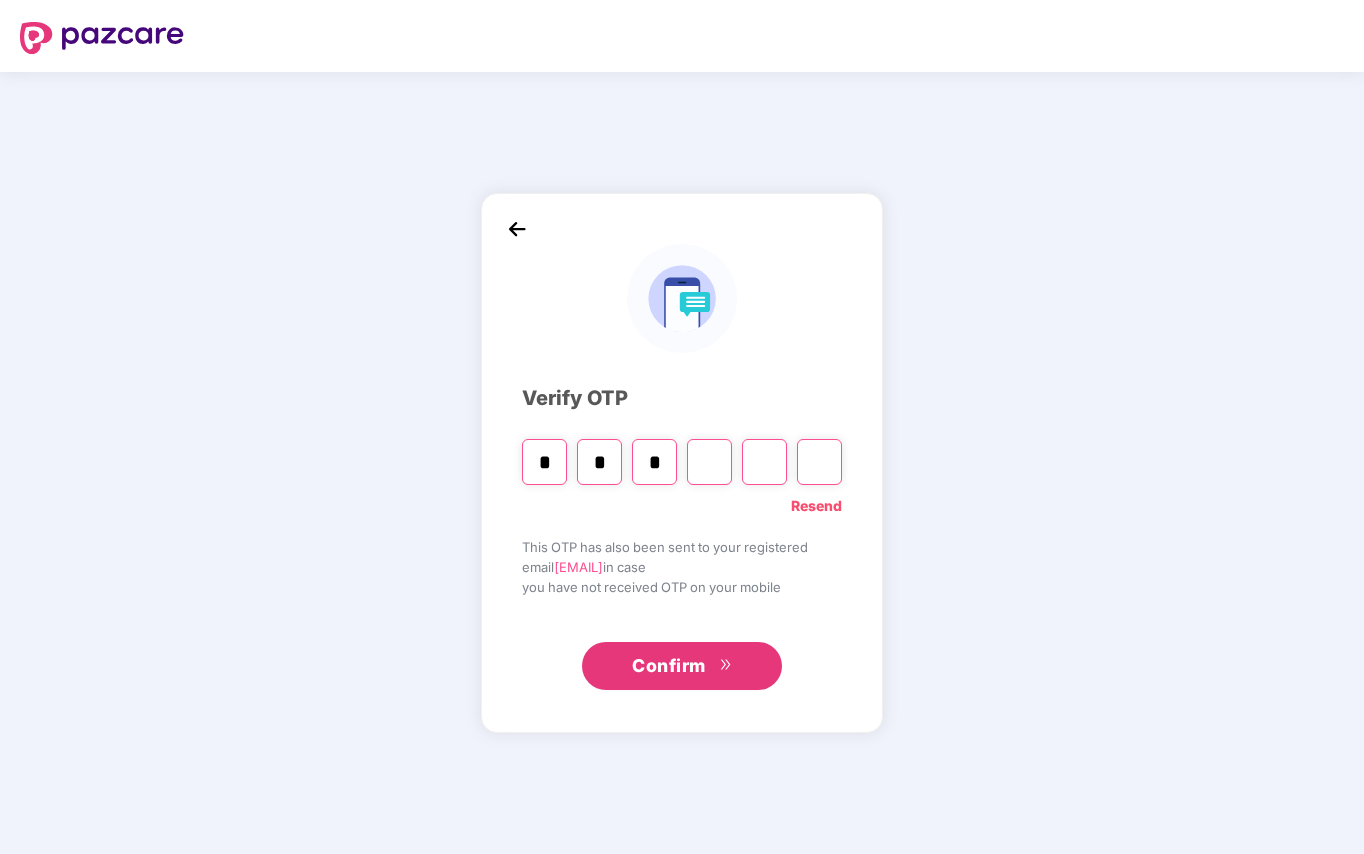 type on "*" 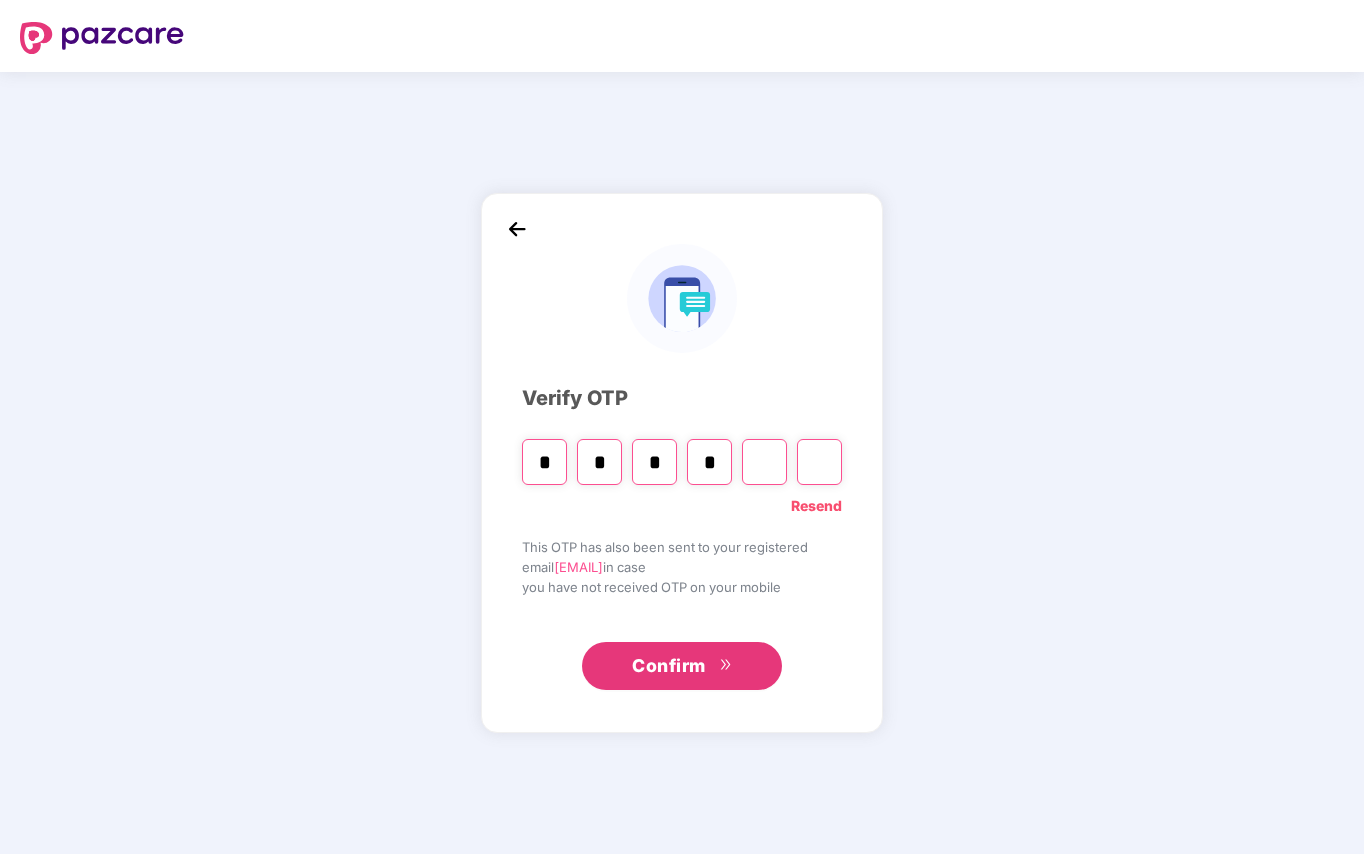type on "*" 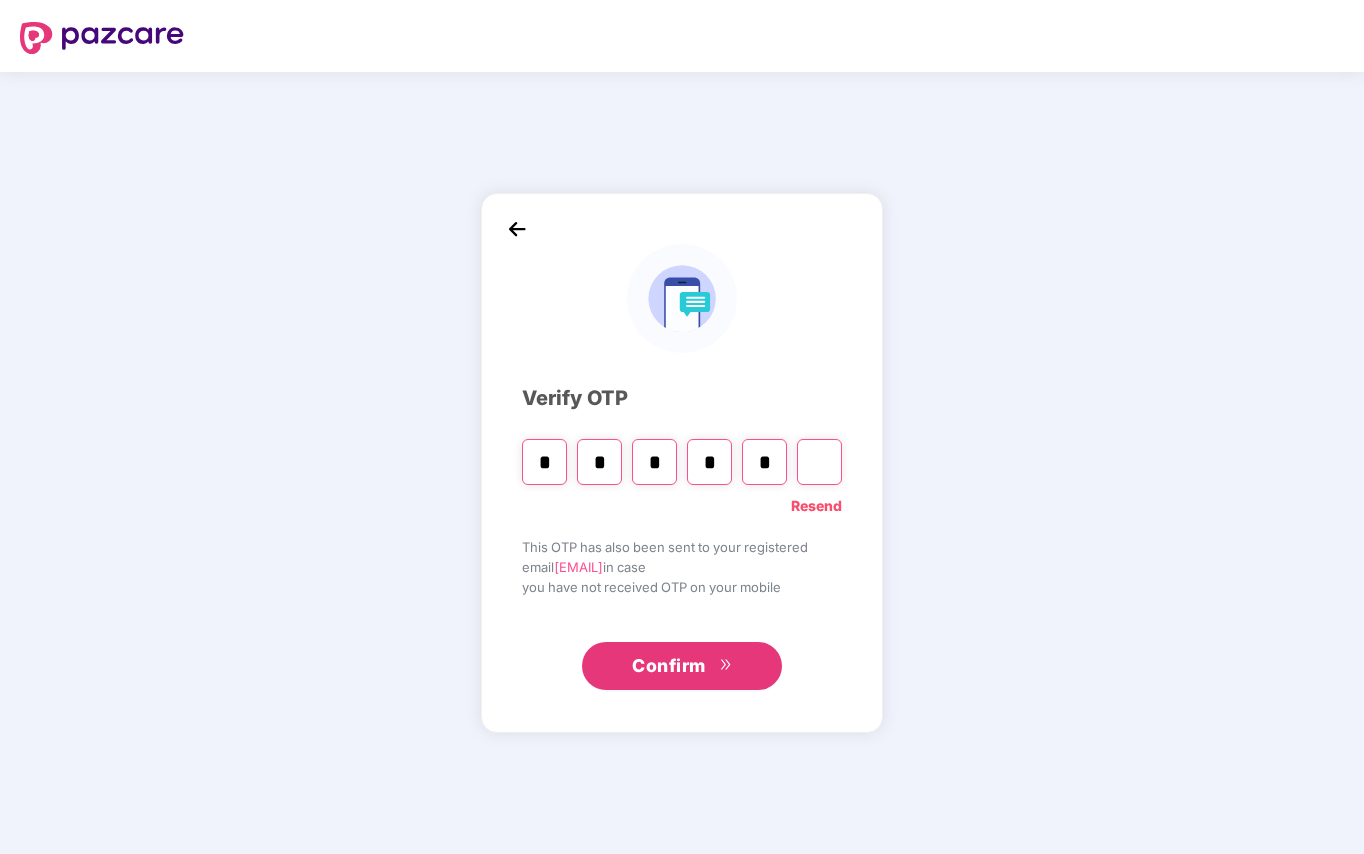 type on "*" 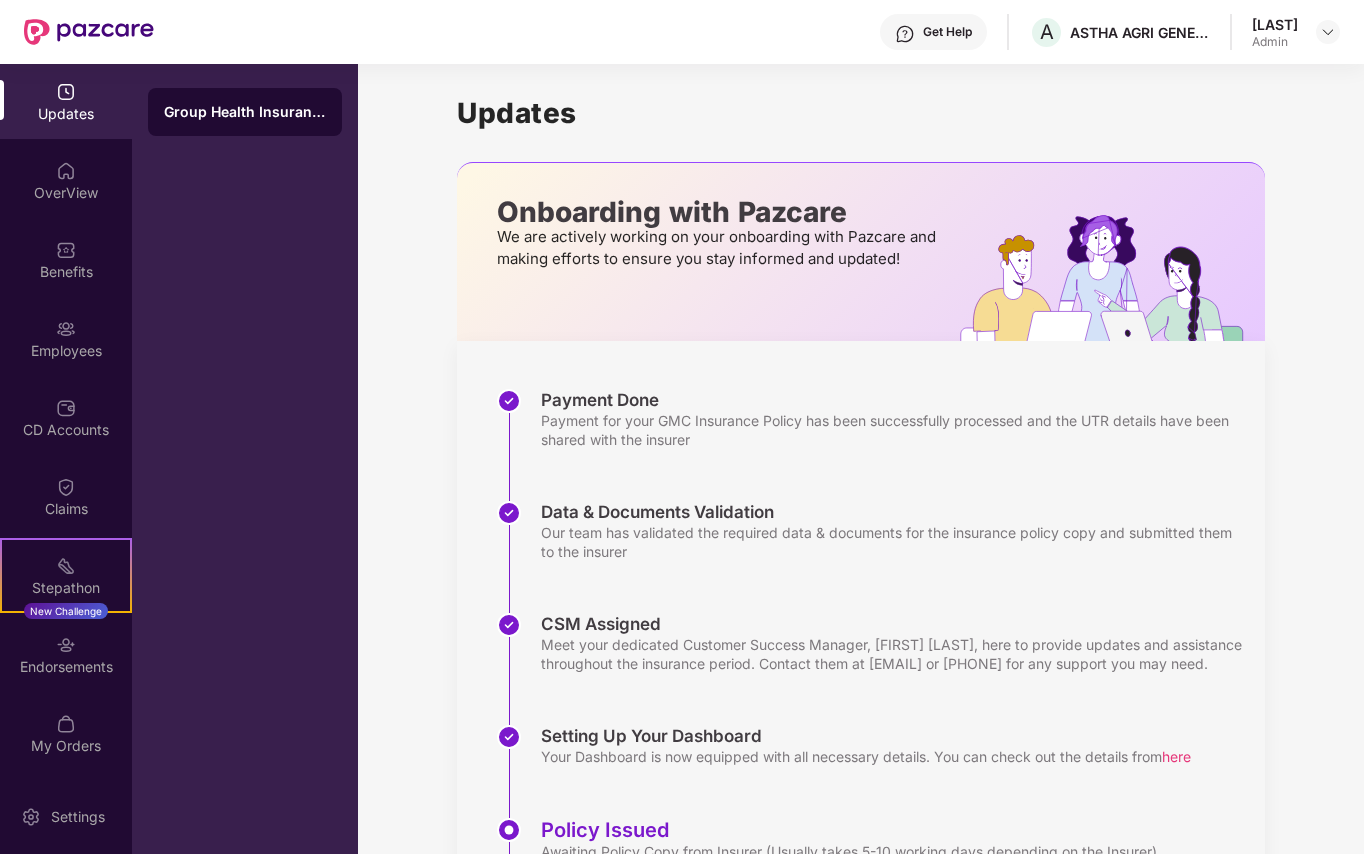 scroll, scrollTop: 246, scrollLeft: 0, axis: vertical 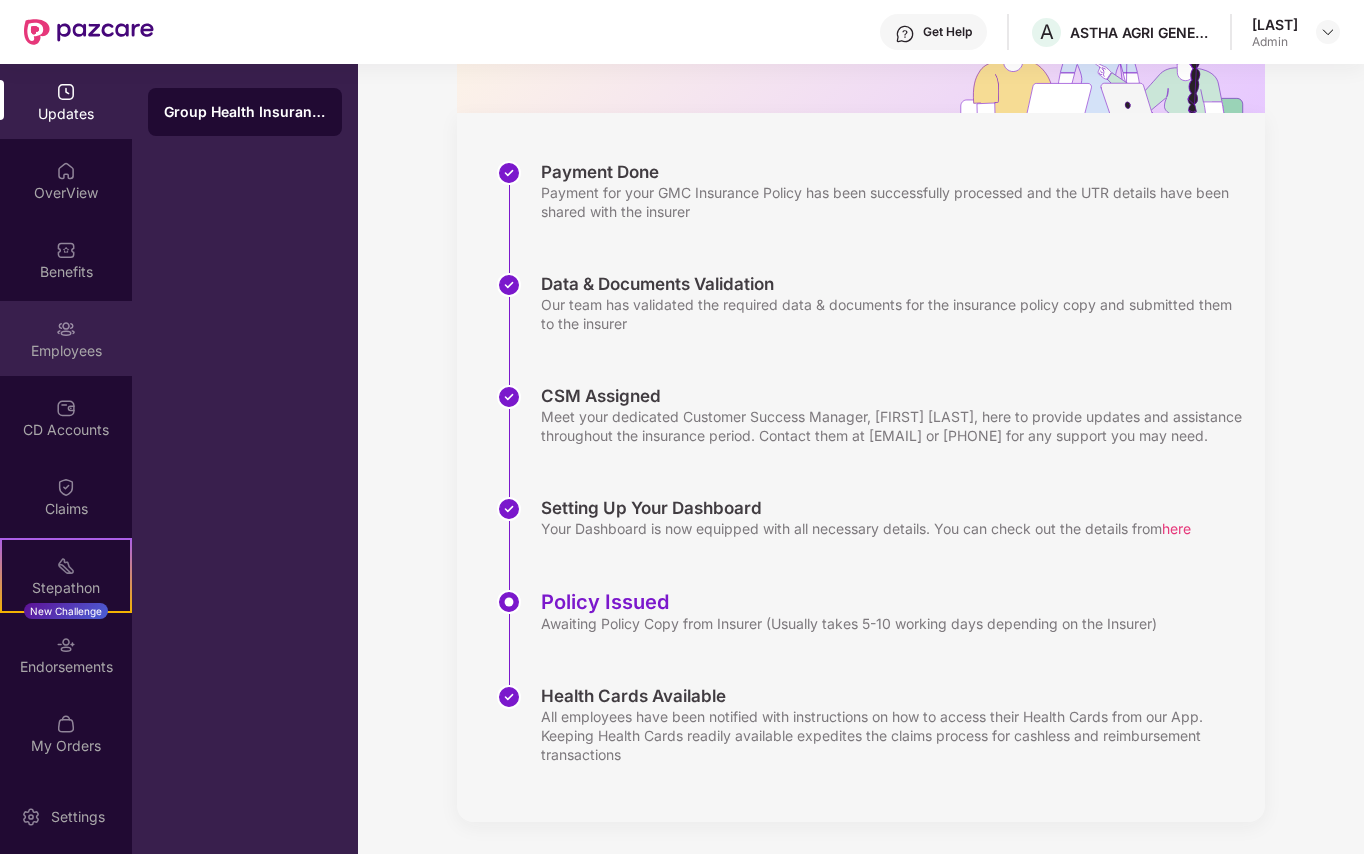 click on "Employees" at bounding box center (66, 351) 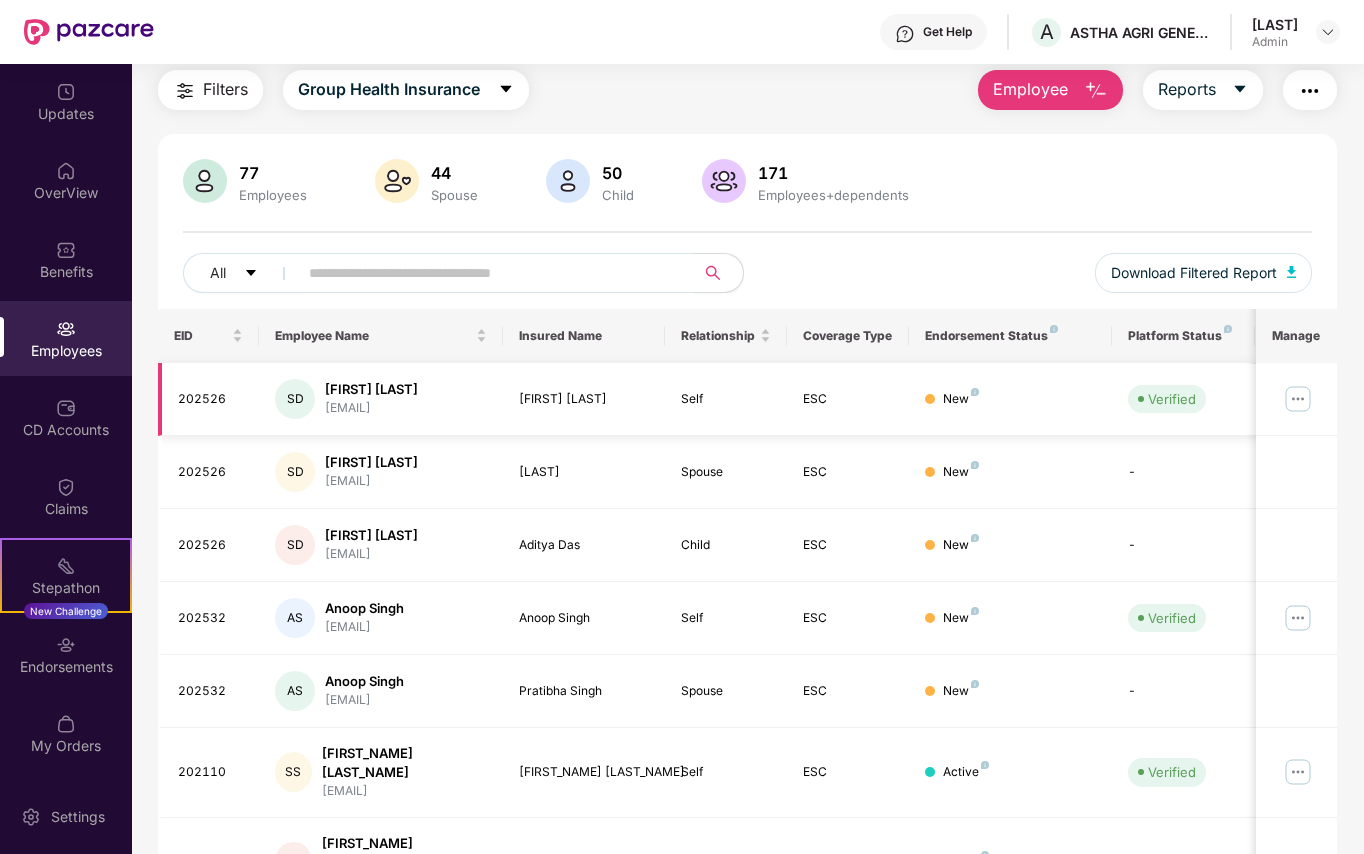 scroll, scrollTop: 246, scrollLeft: 0, axis: vertical 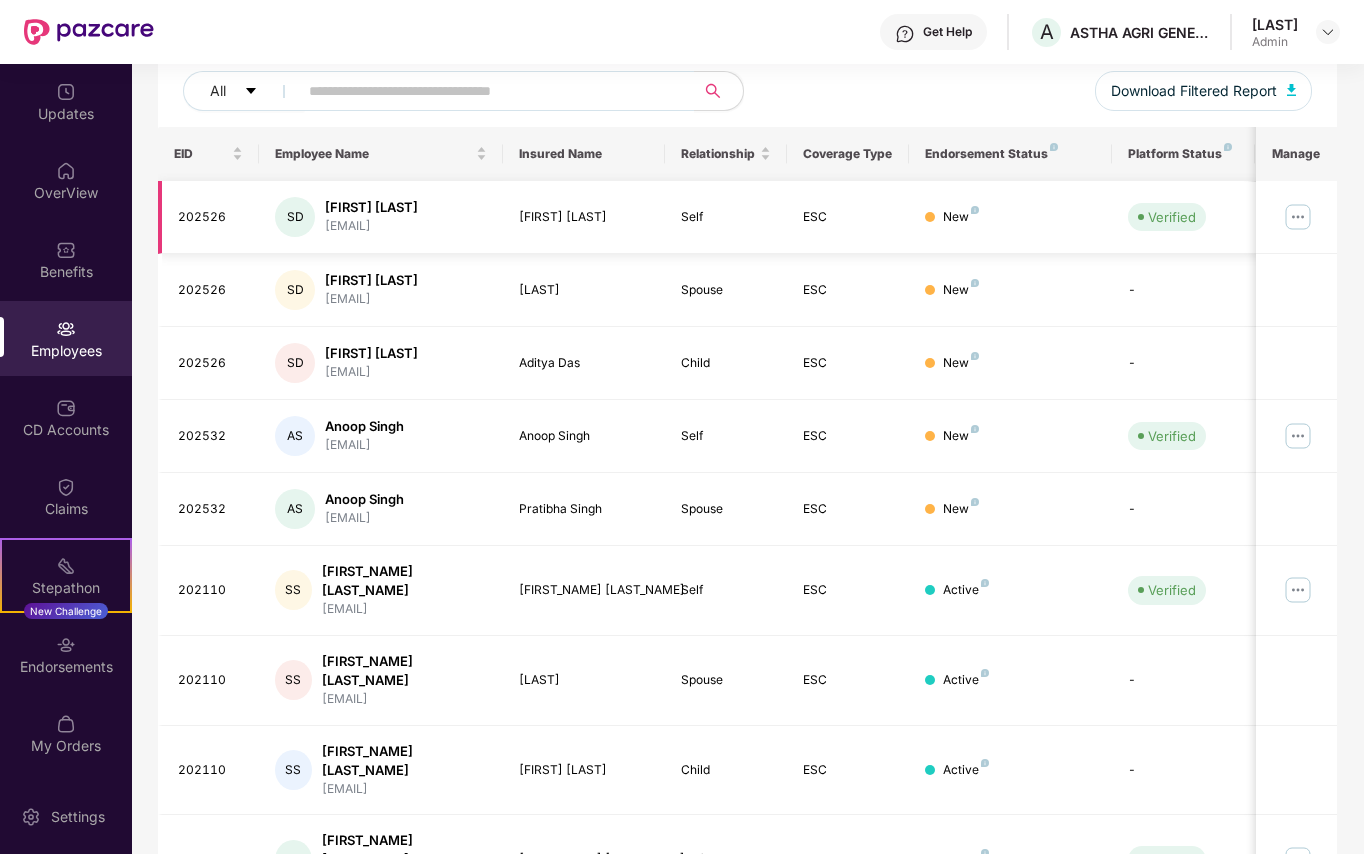 click at bounding box center [1298, 217] 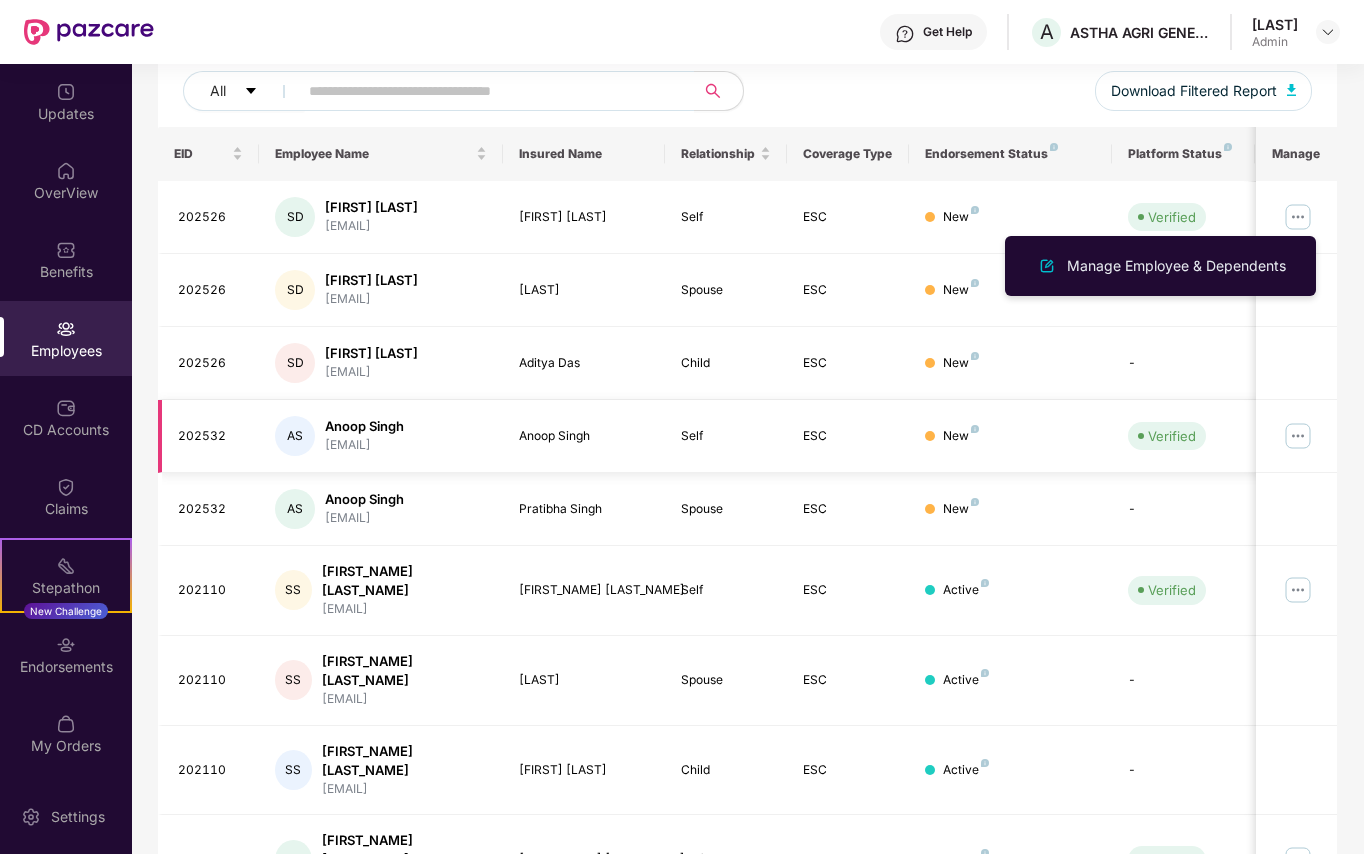 click at bounding box center (1298, 436) 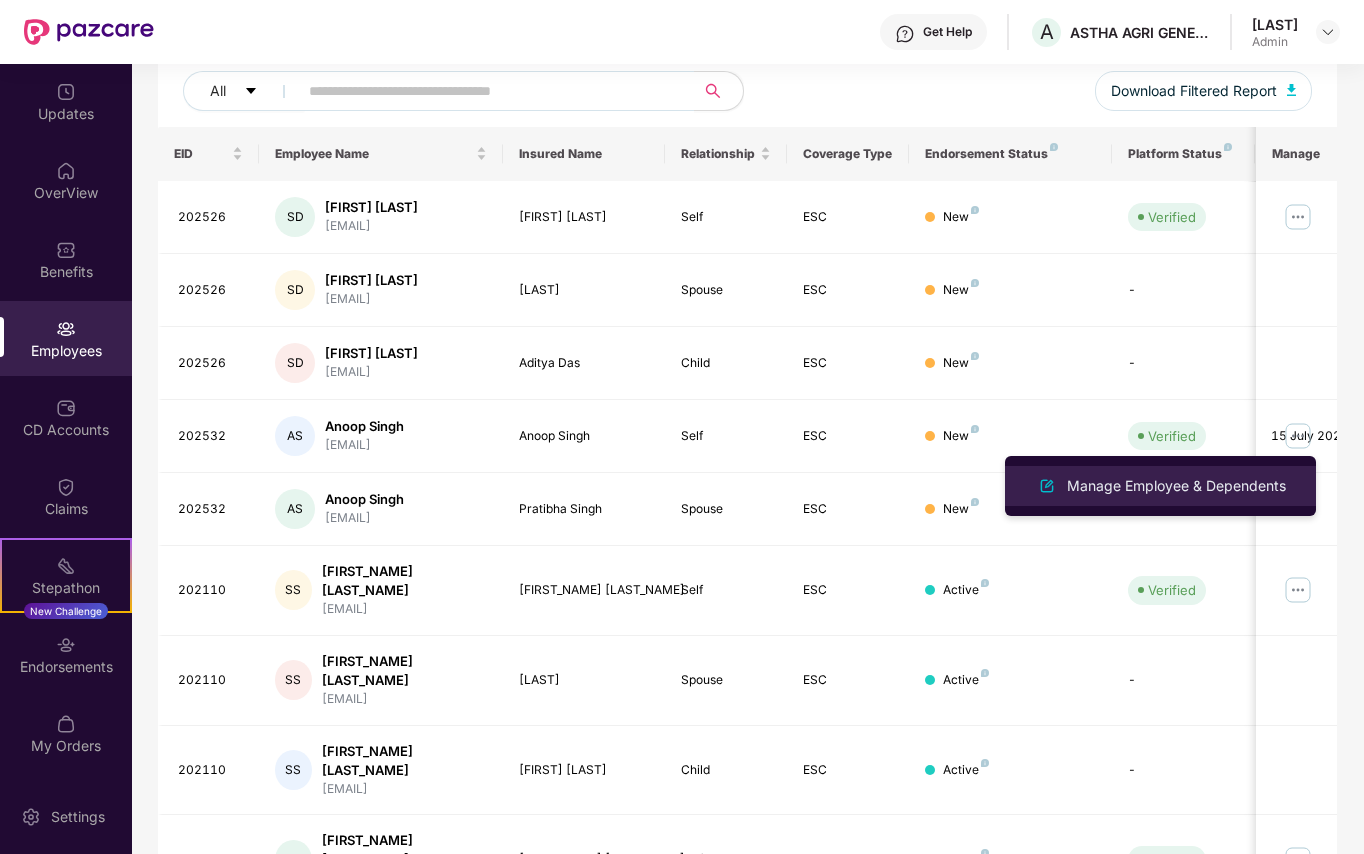 click on "Manage Employee & Dependents" at bounding box center [1176, 486] 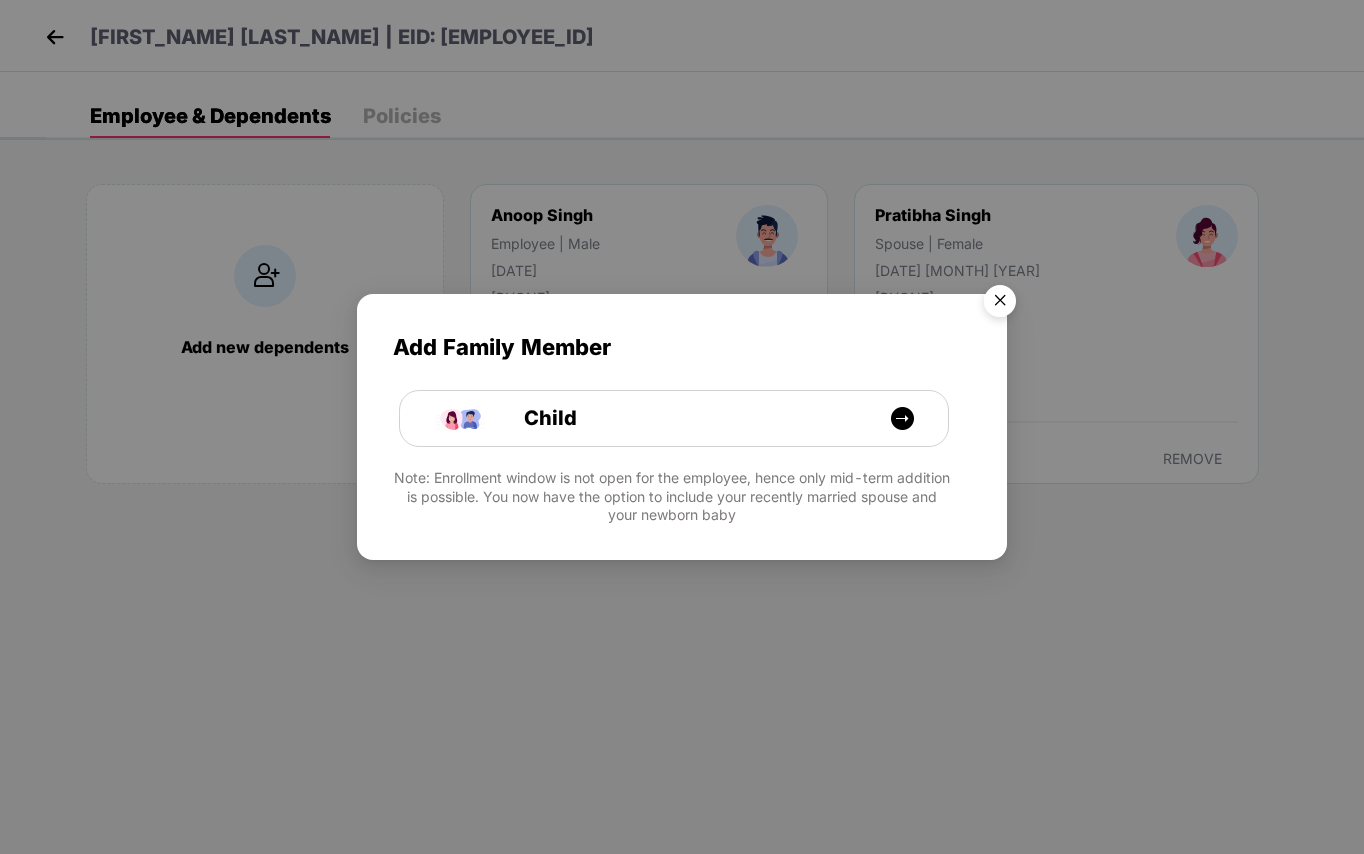 click at bounding box center (1000, 304) 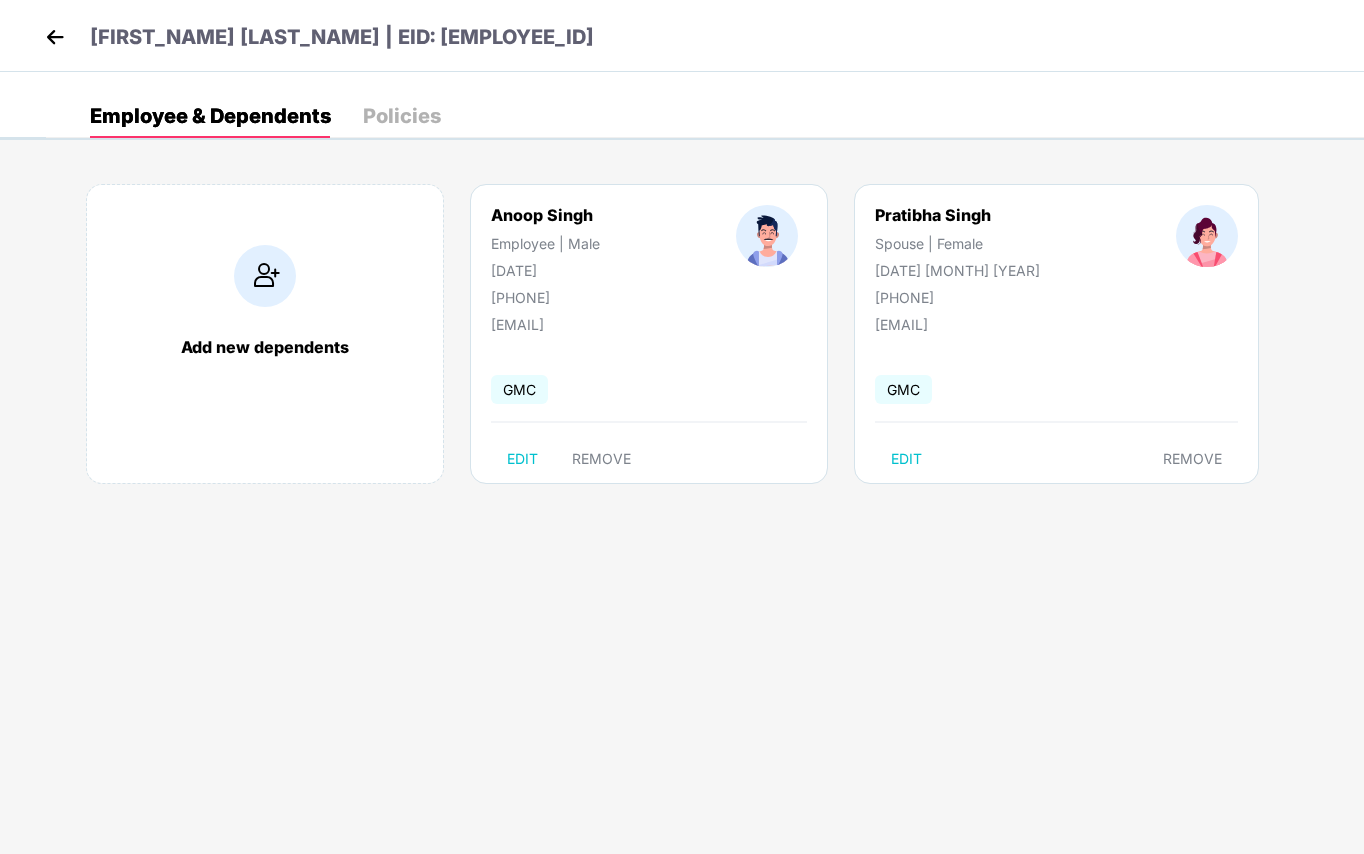 click on "GMC" at bounding box center [519, 389] 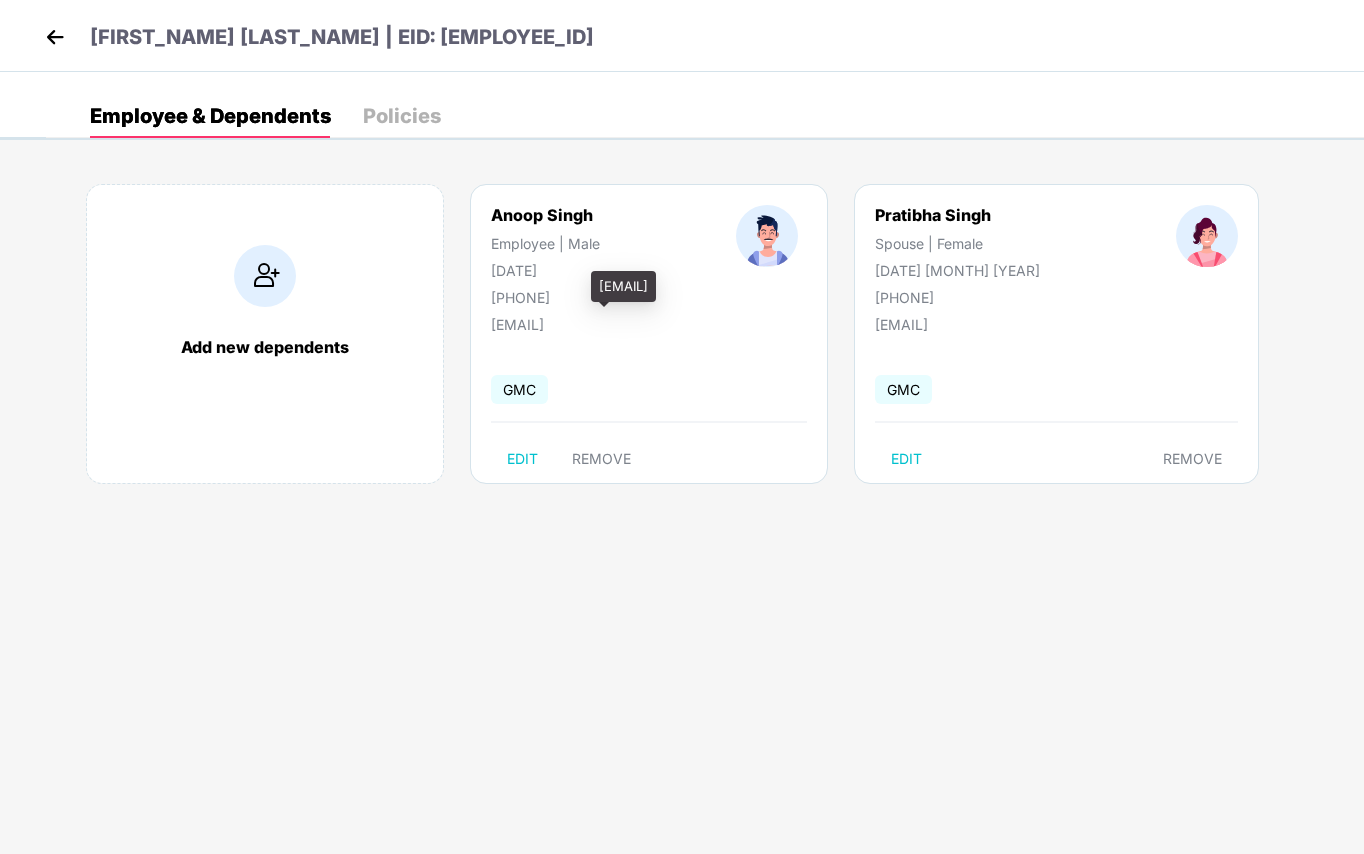 click on "[EMAIL]" at bounding box center [591, 319] 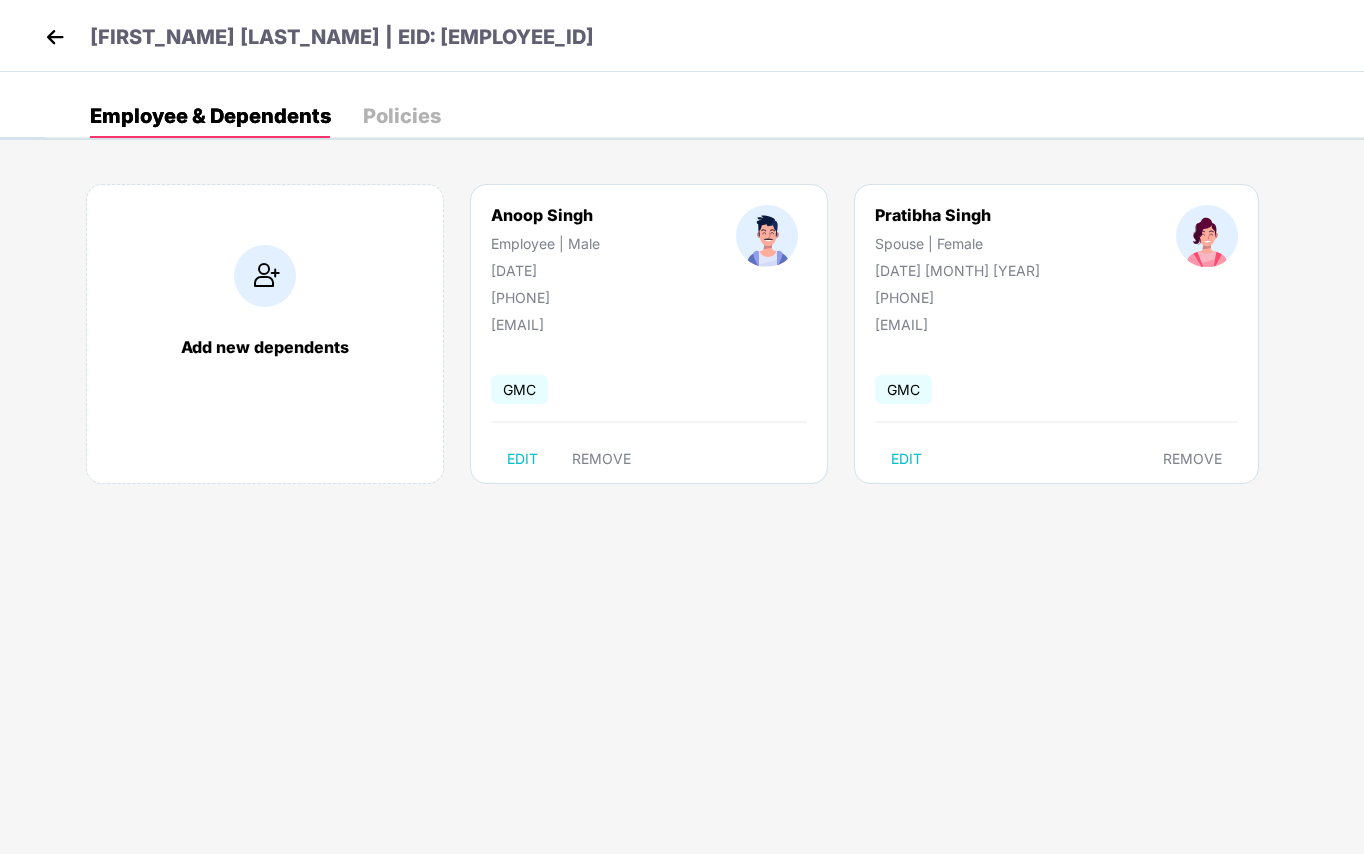 click on "[PHONE]" at bounding box center (957, 297) 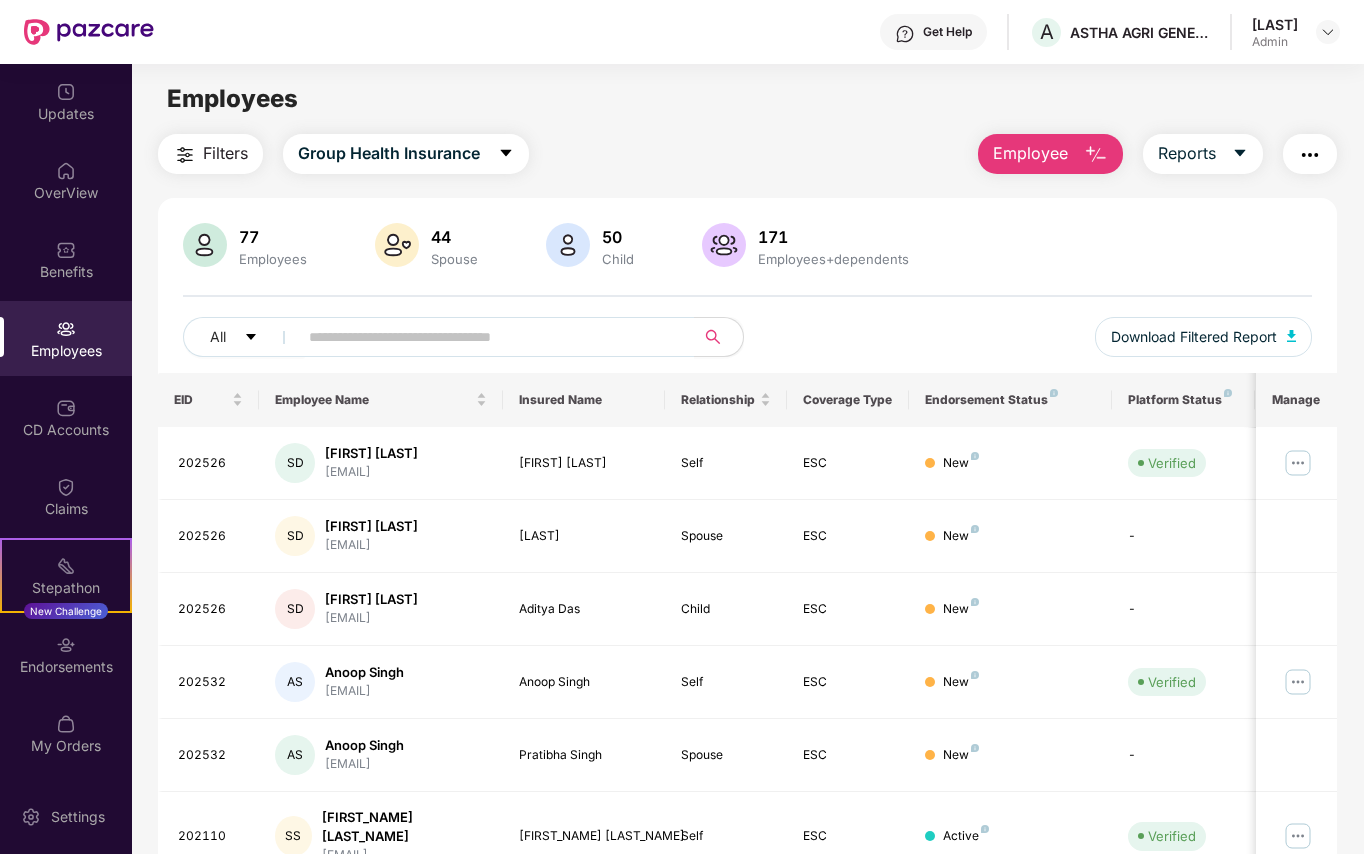 click on "Employee" at bounding box center (1030, 153) 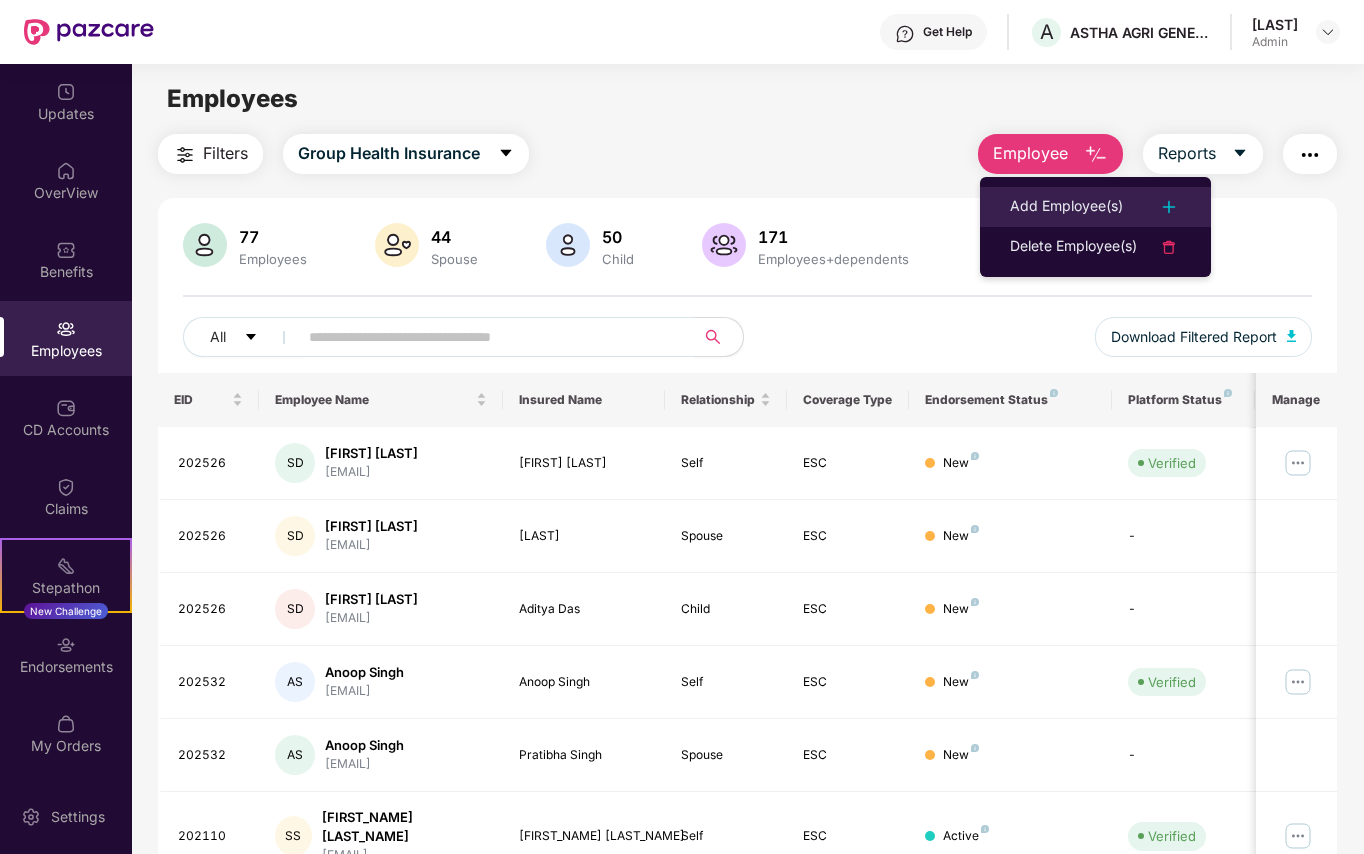 click on "Add Employee(s)" at bounding box center [1066, 207] 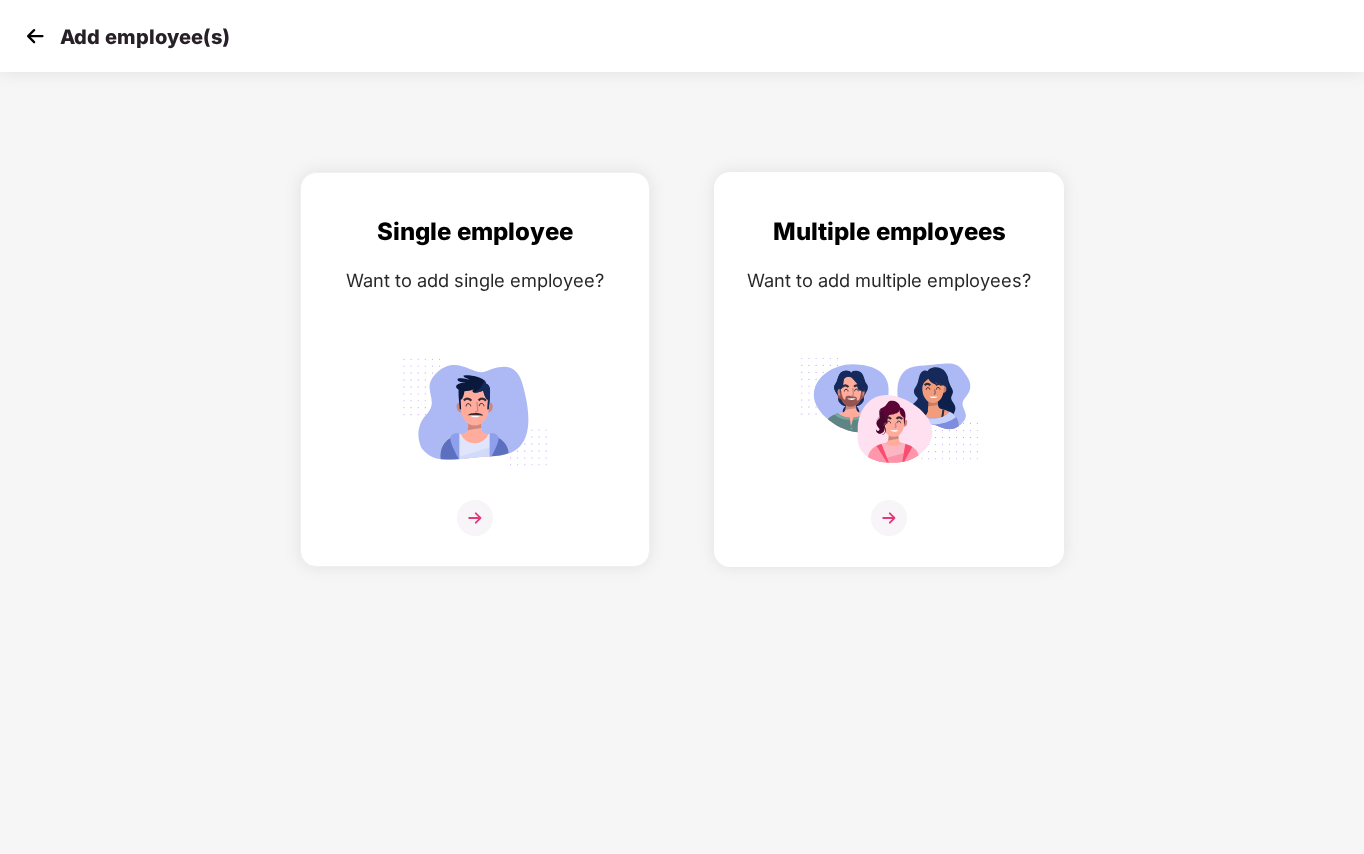 click at bounding box center [889, 518] 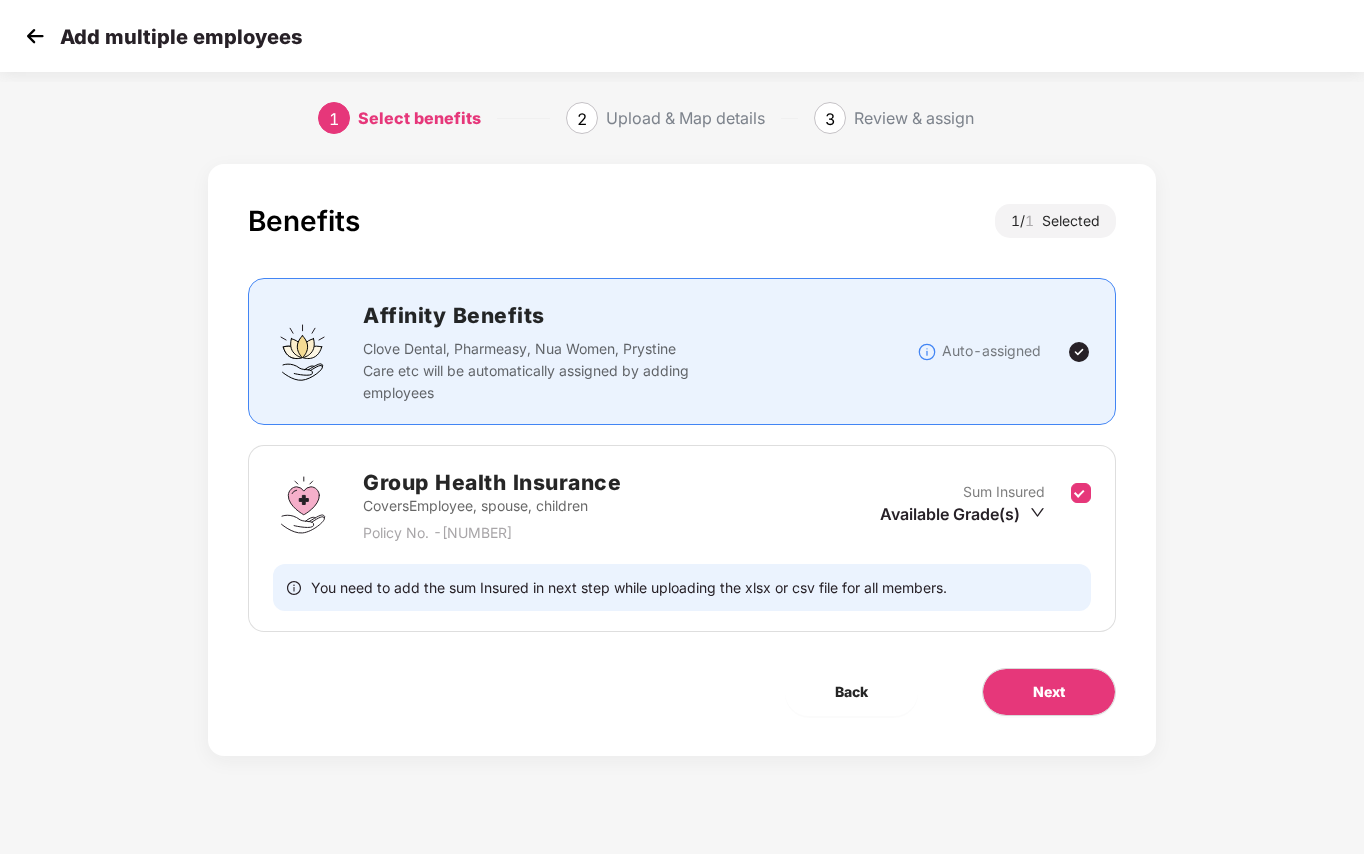 click at bounding box center (35, 36) 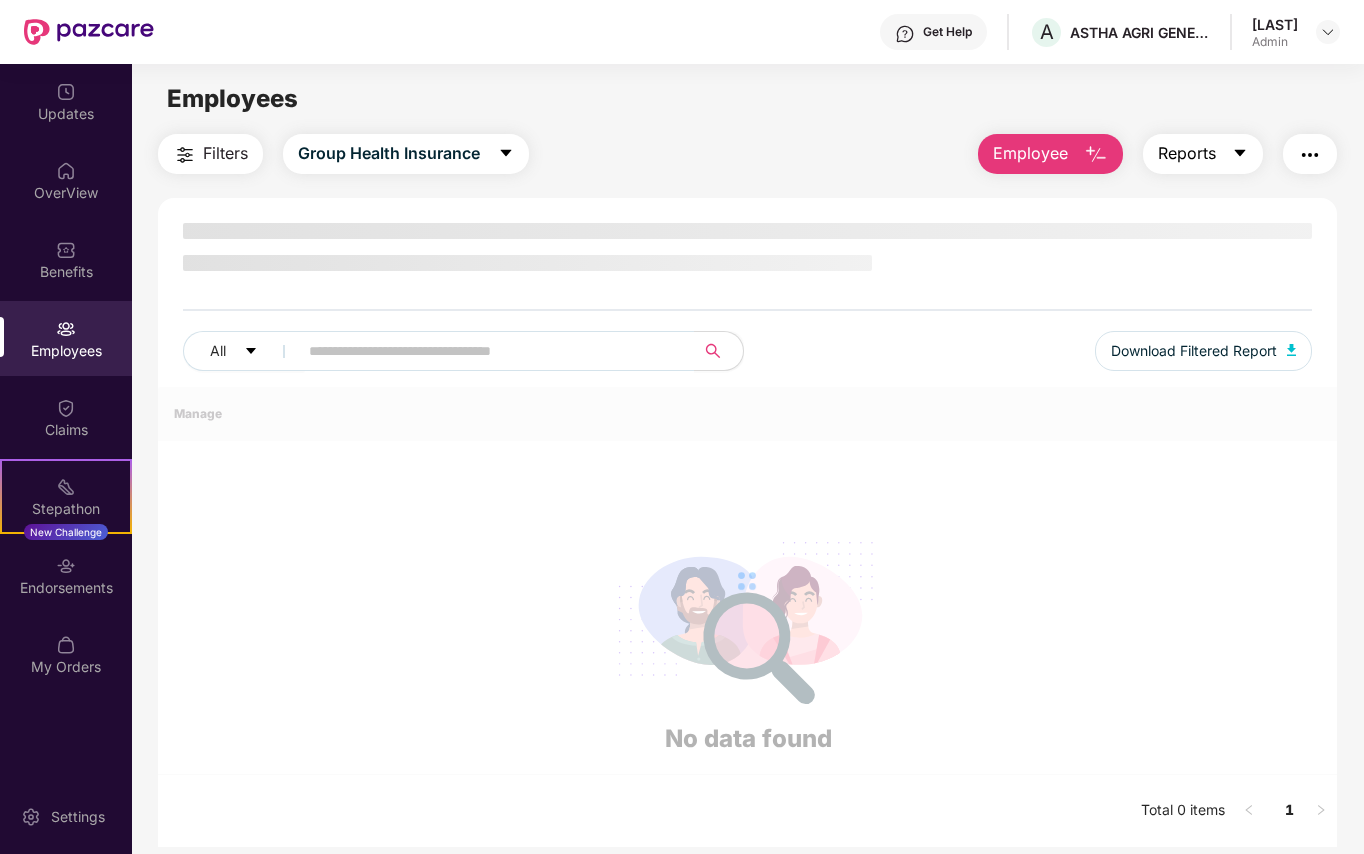click on "Reports" at bounding box center [1187, 153] 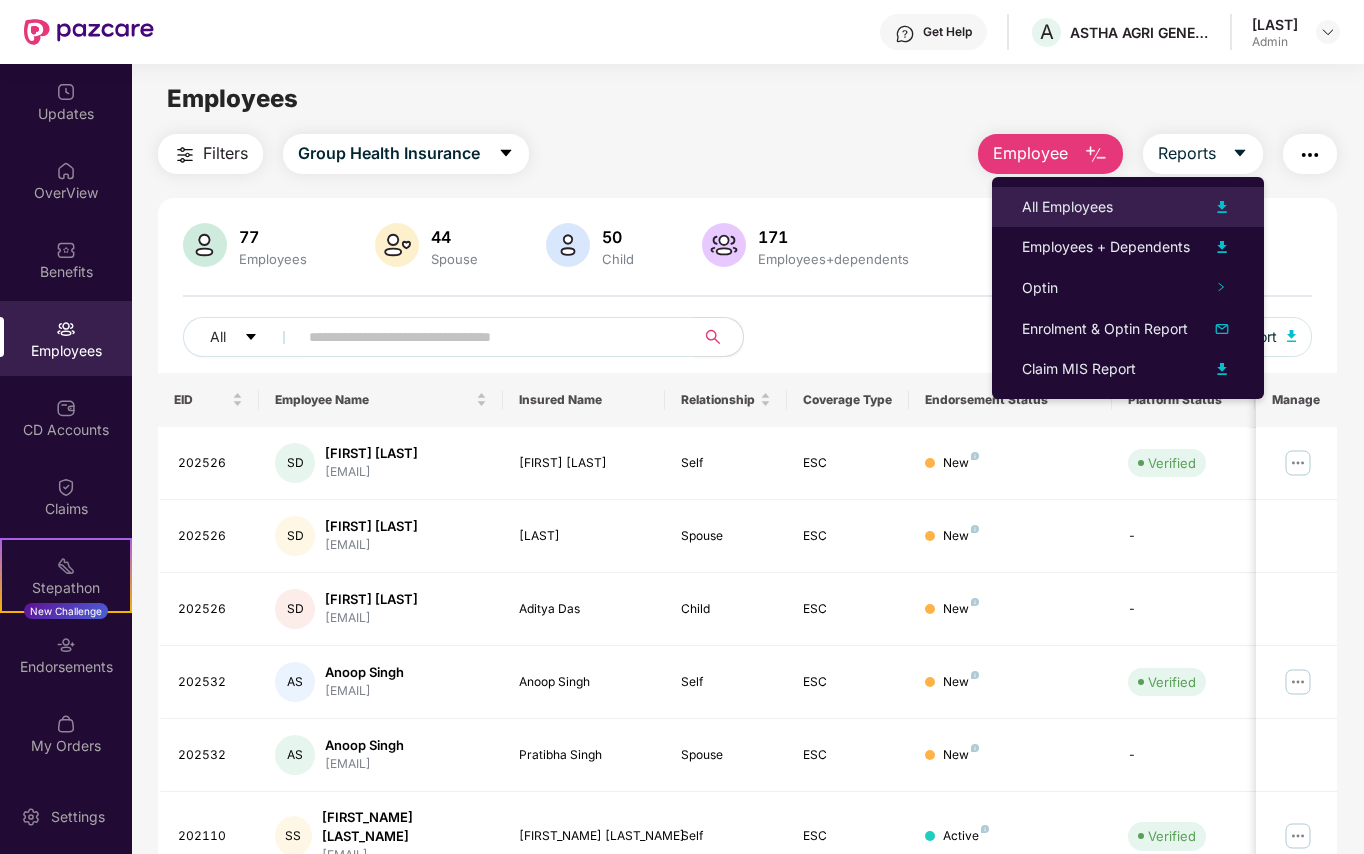 click at bounding box center [1222, 207] 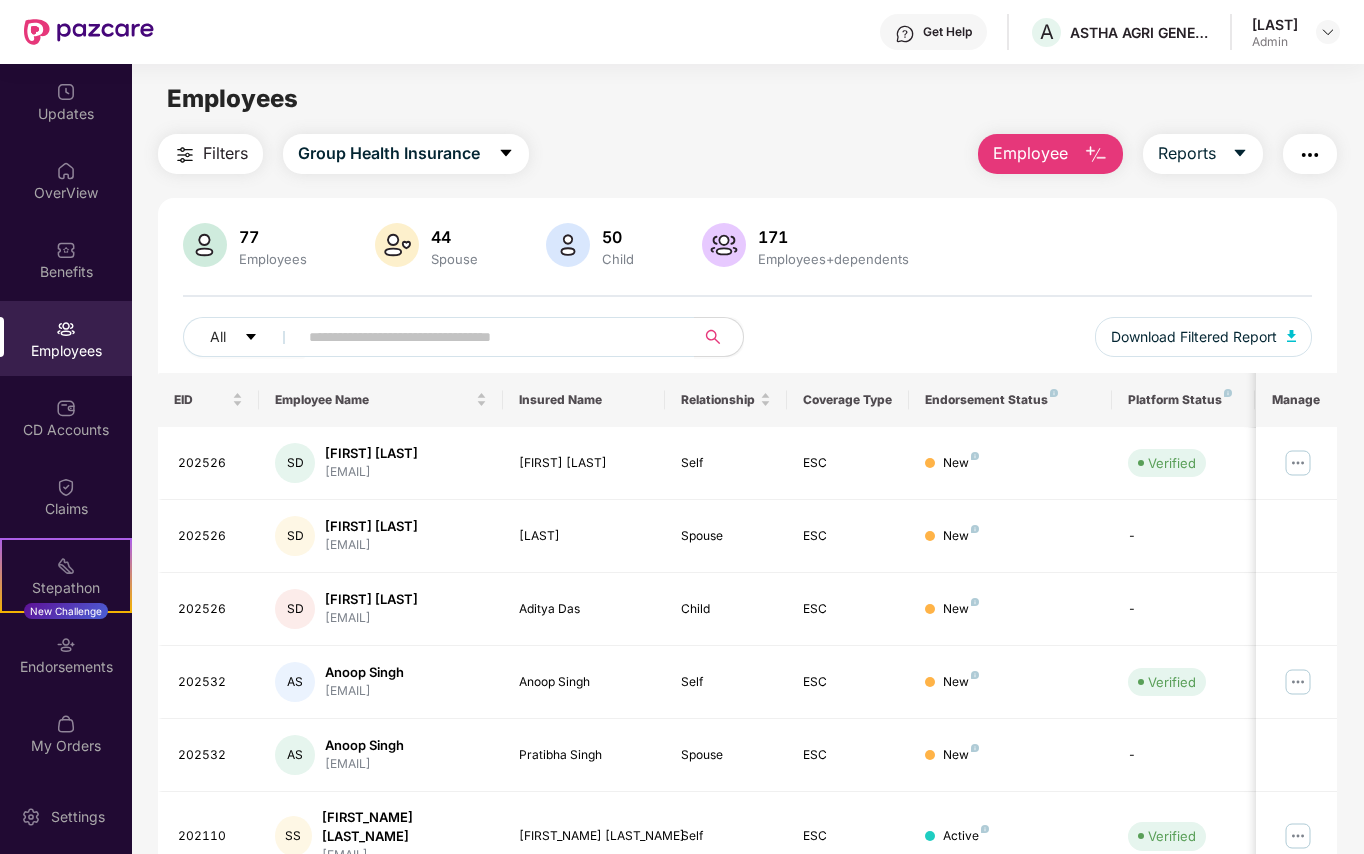 click at bounding box center [1096, 155] 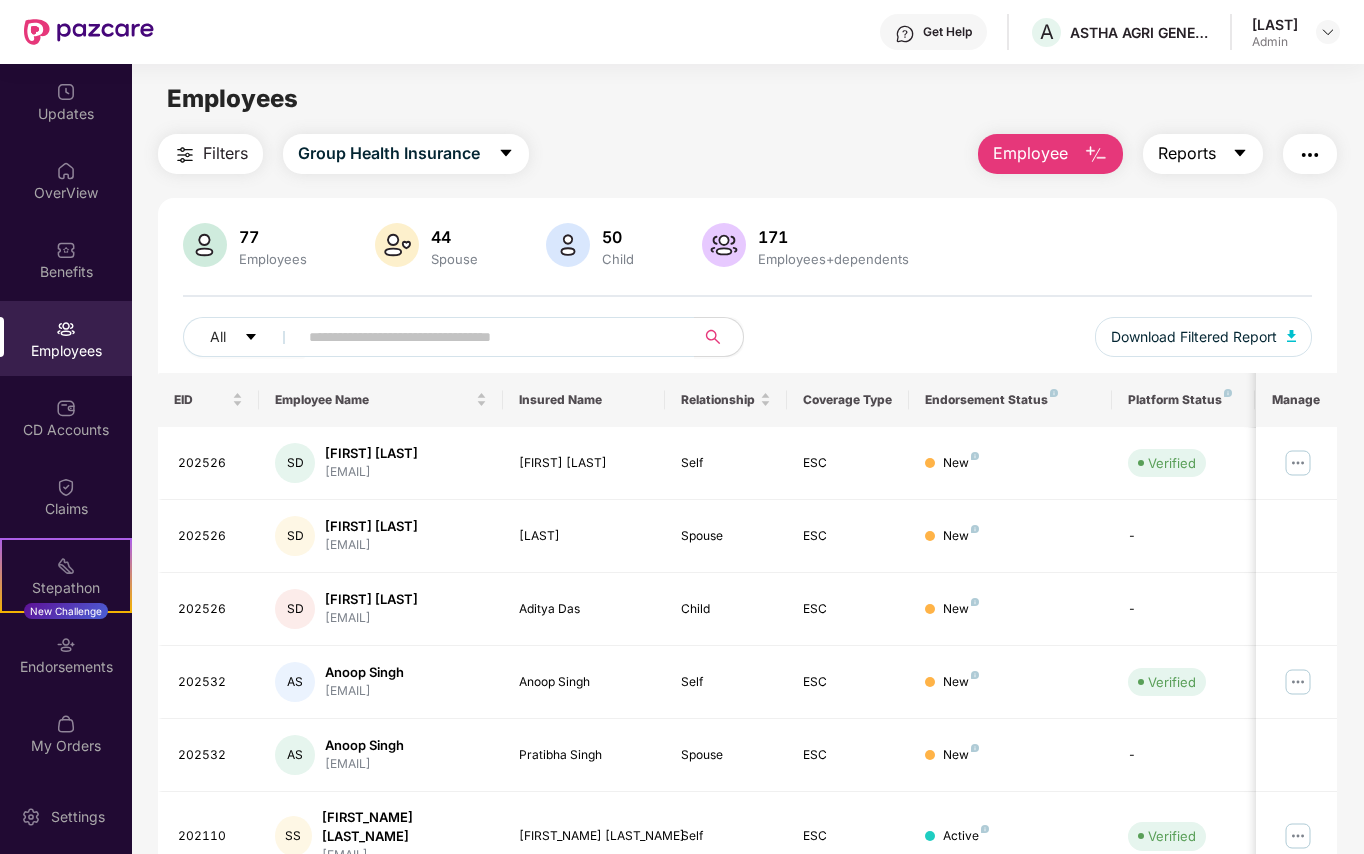 click on "Reports" at bounding box center (1187, 153) 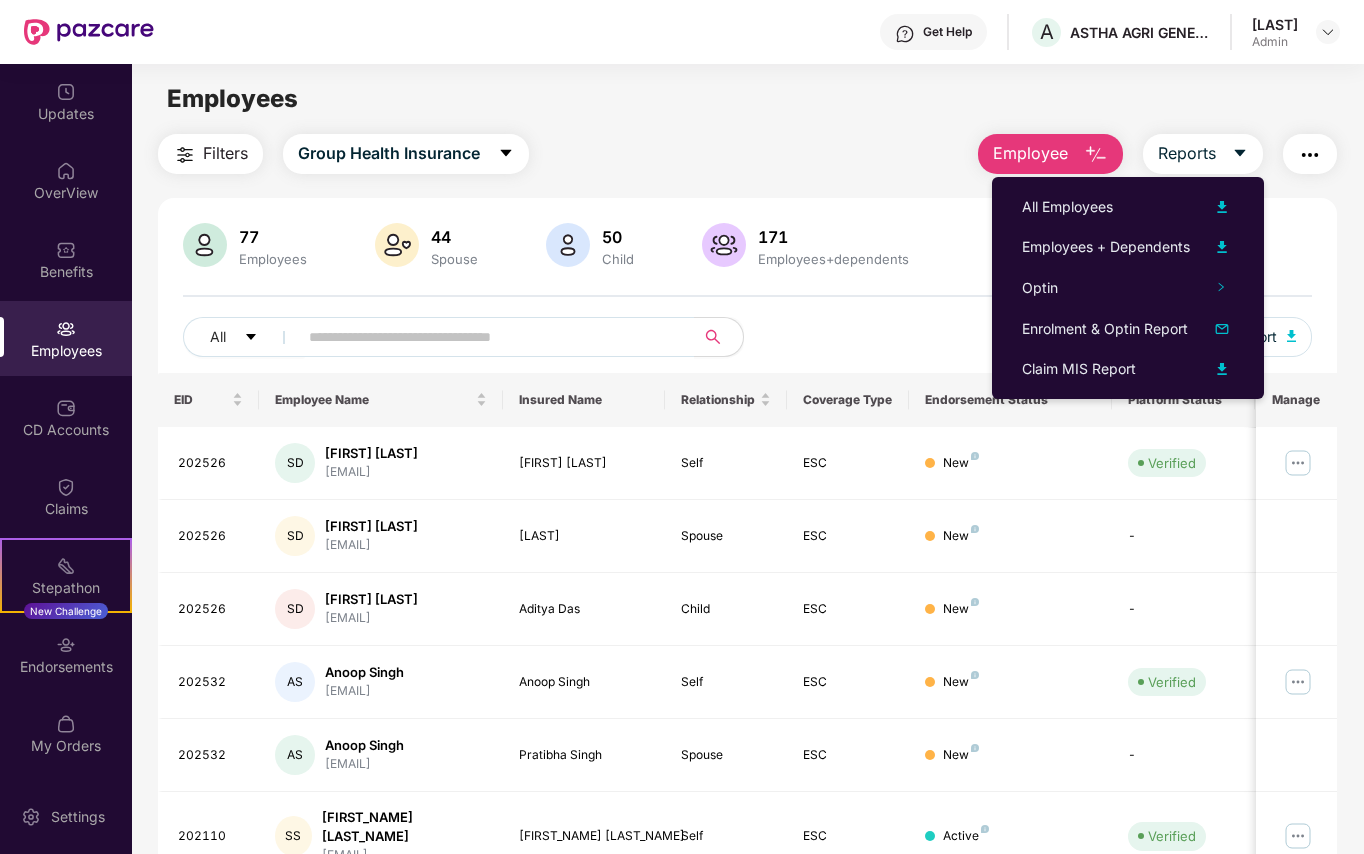 click at bounding box center [66, 329] 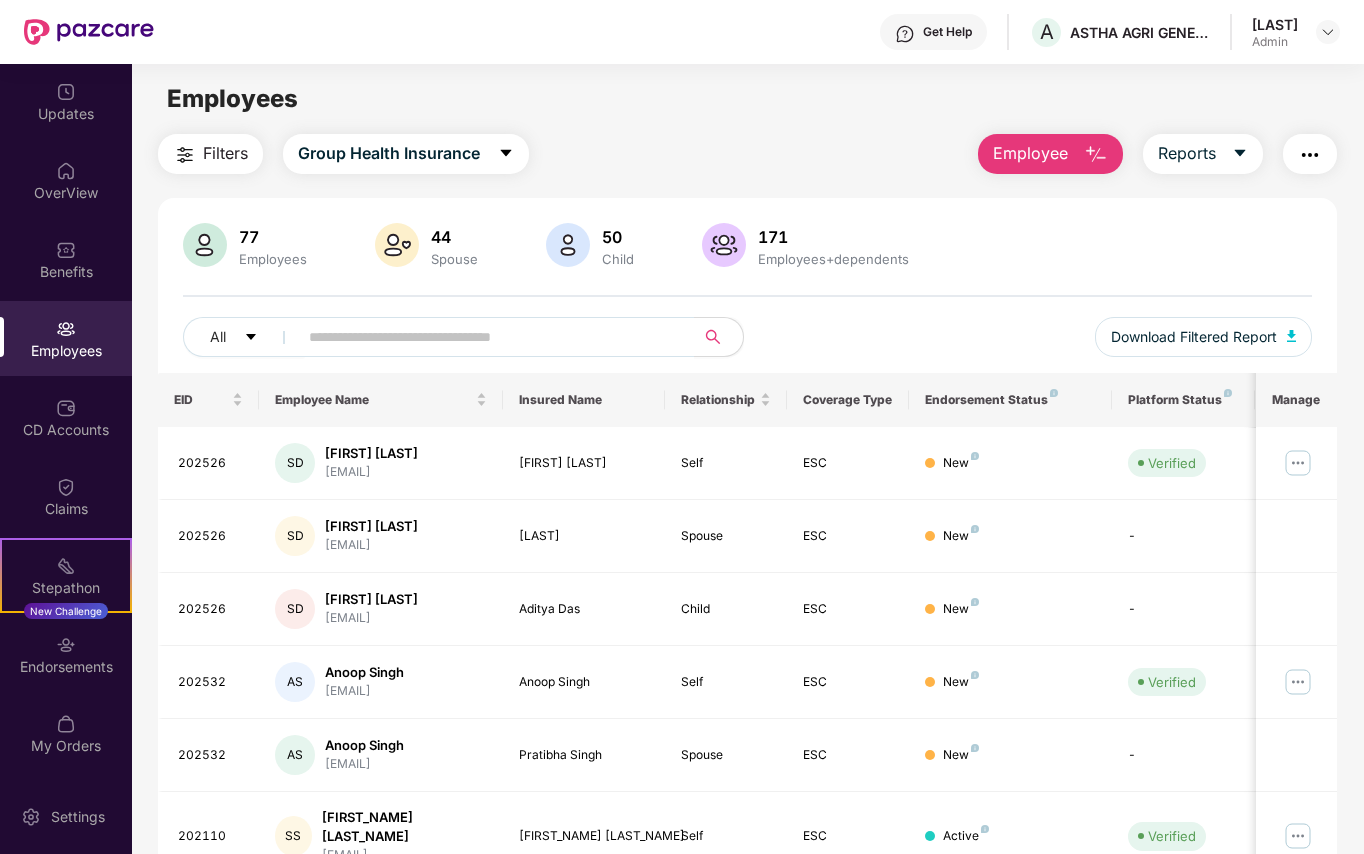 click on "Employee" at bounding box center (1050, 154) 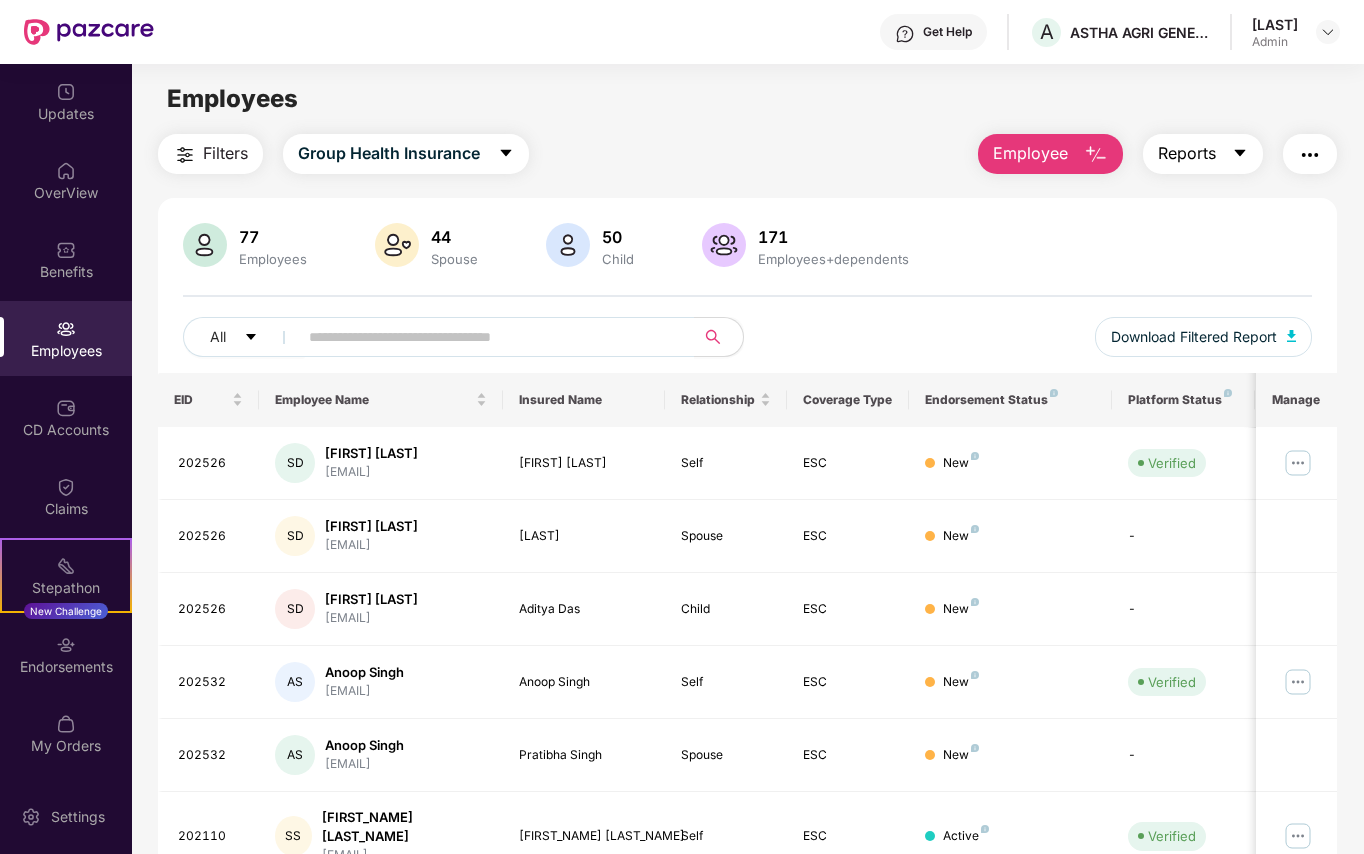click on "Reports" at bounding box center (1187, 153) 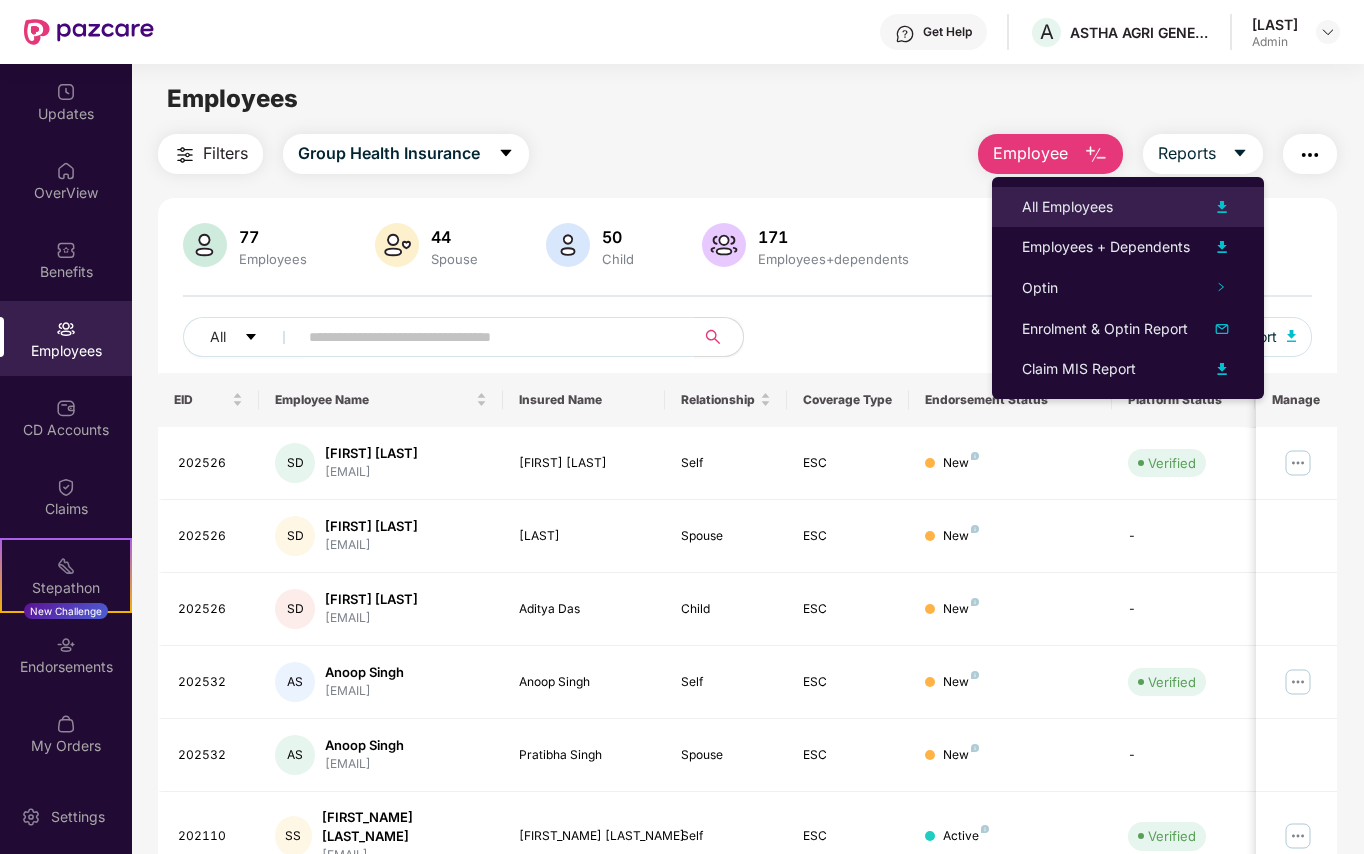 click on "All Employees" at bounding box center [1067, 207] 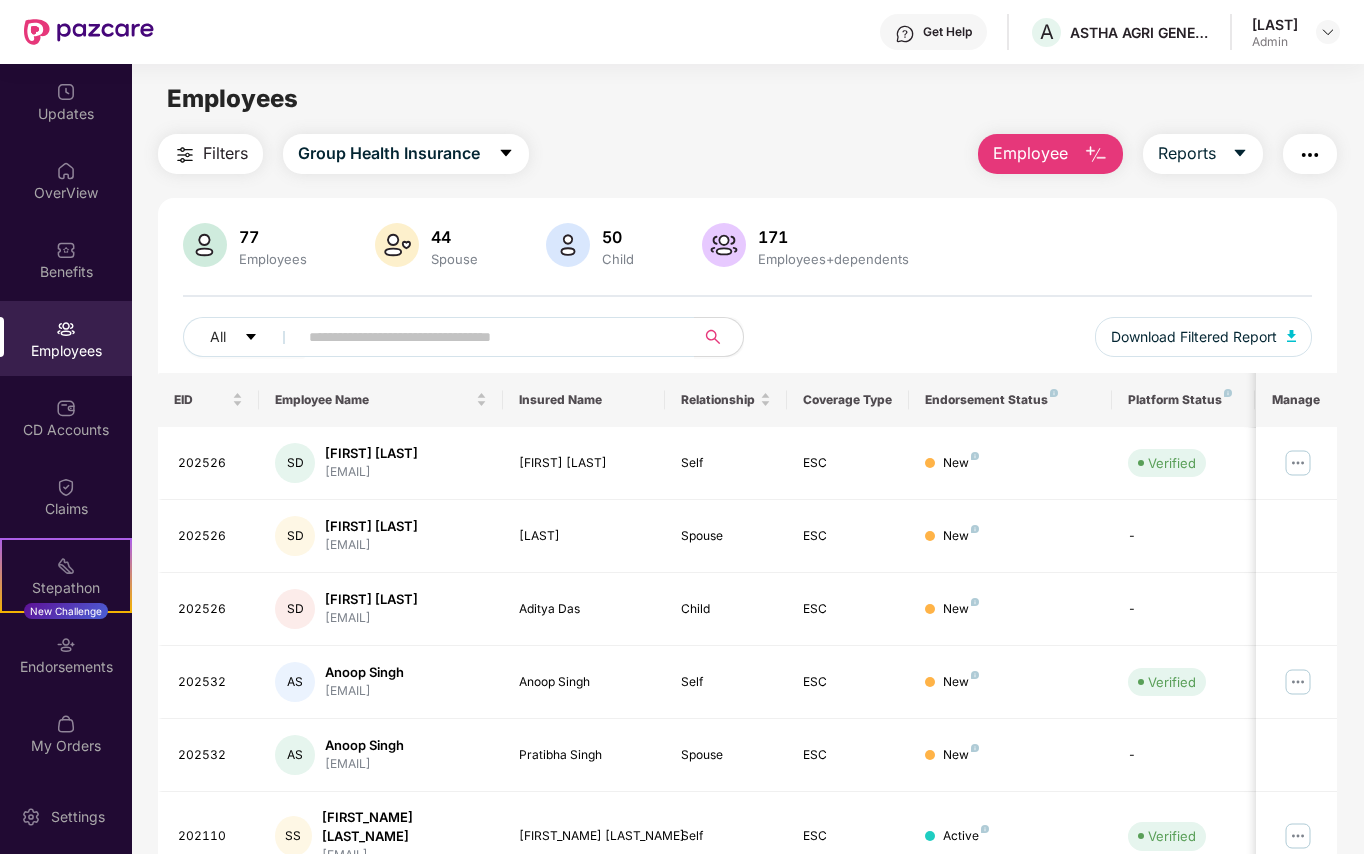 click on "Employee" at bounding box center (1050, 154) 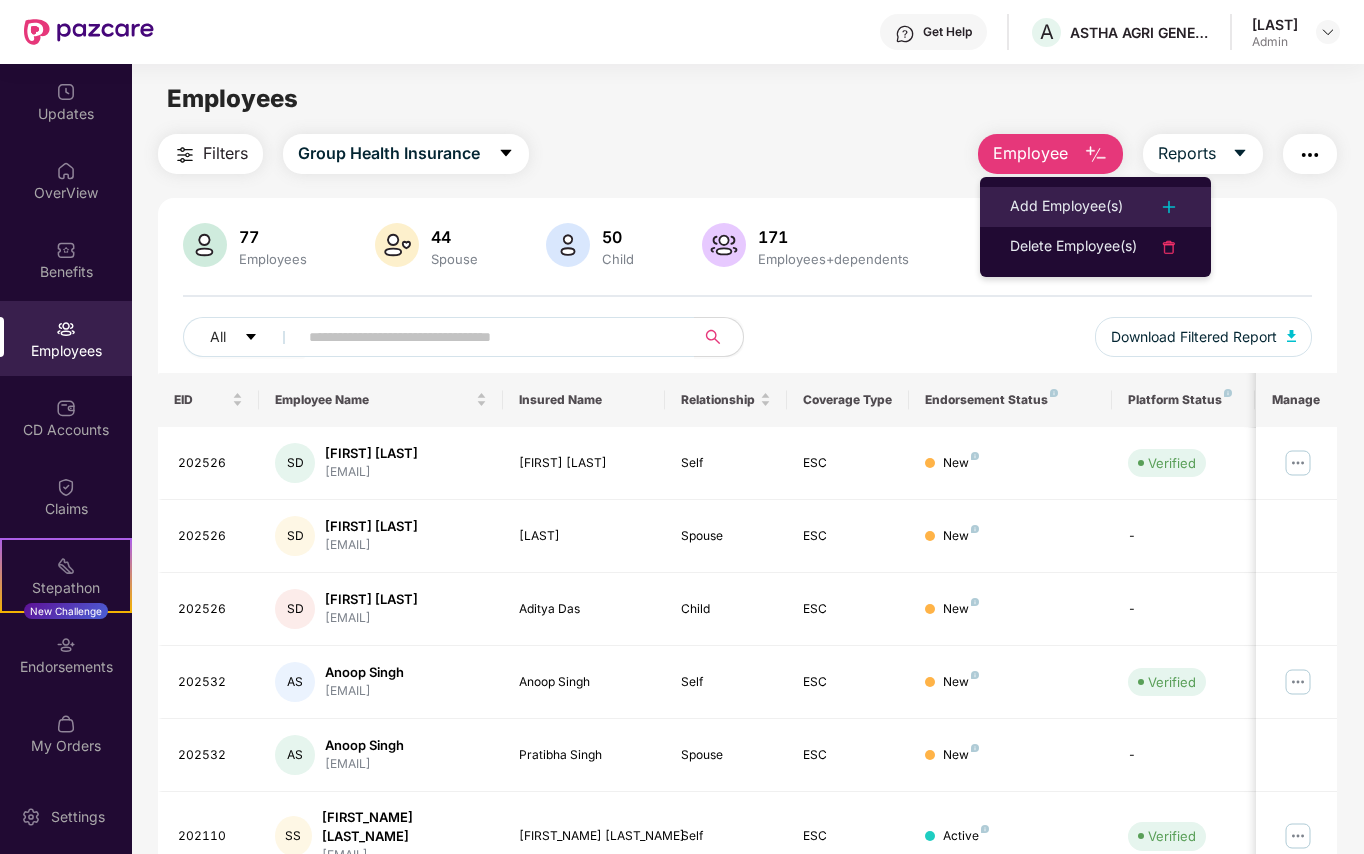 click on "Add Employee(s)" at bounding box center [1066, 207] 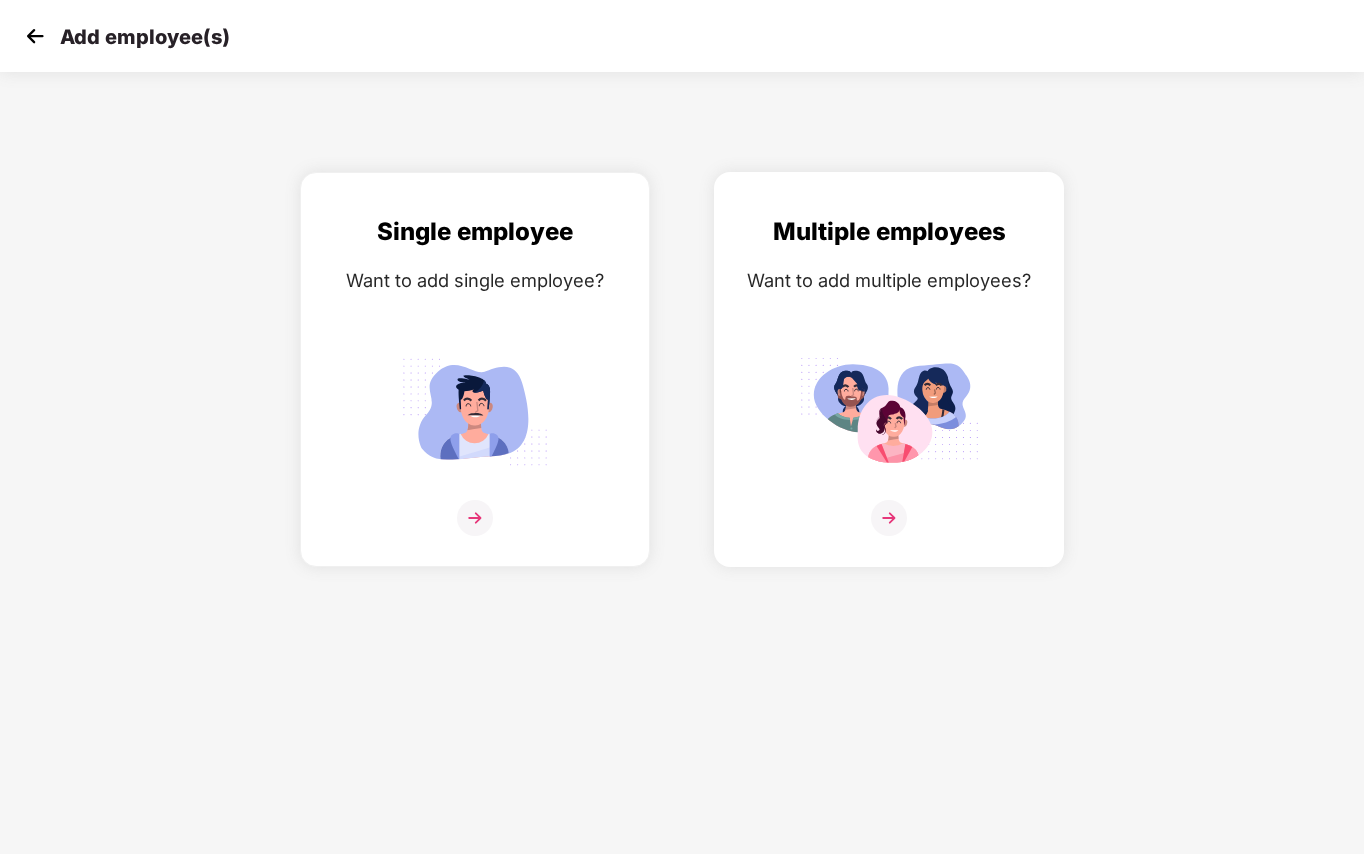 click at bounding box center [889, 518] 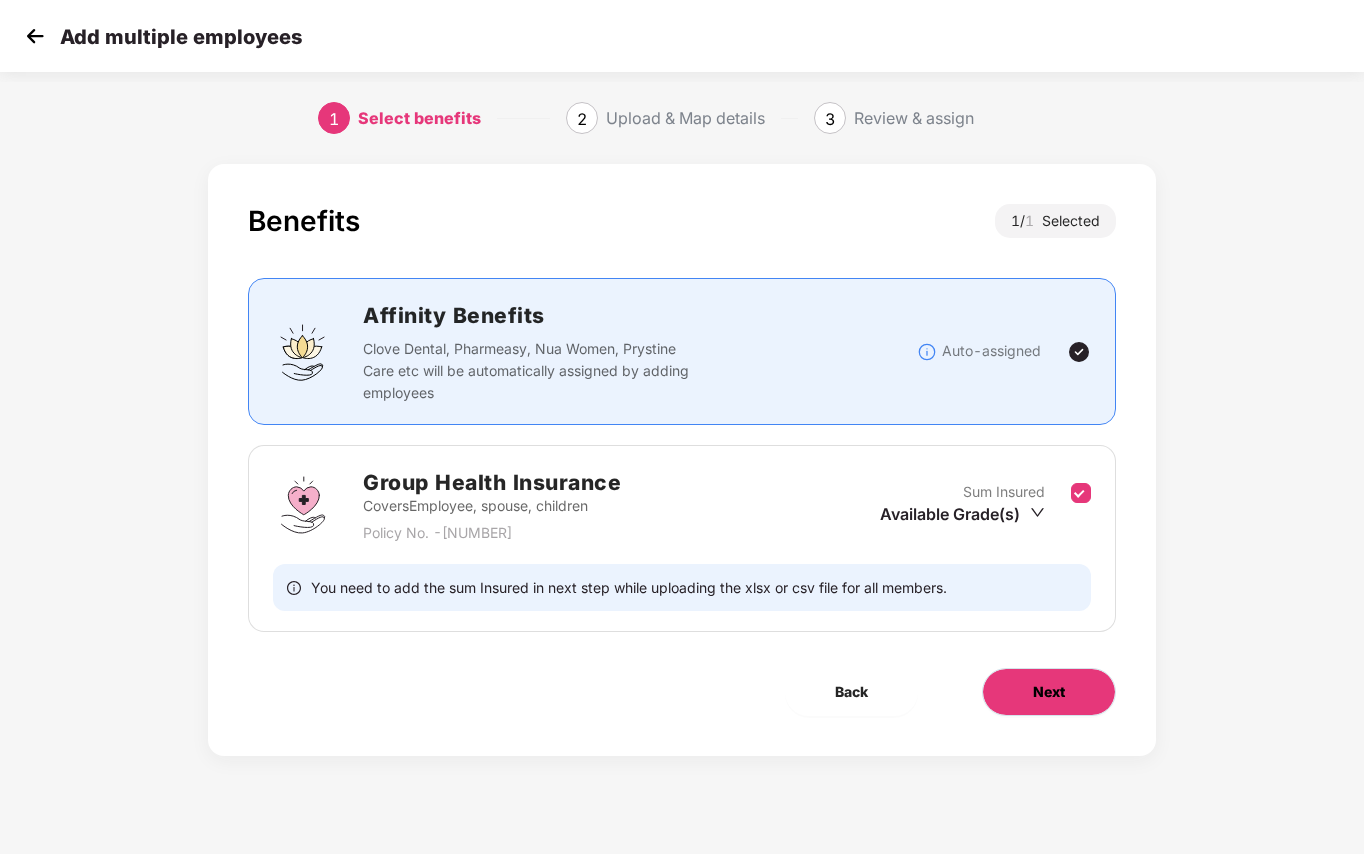 click on "Next" at bounding box center [1049, 692] 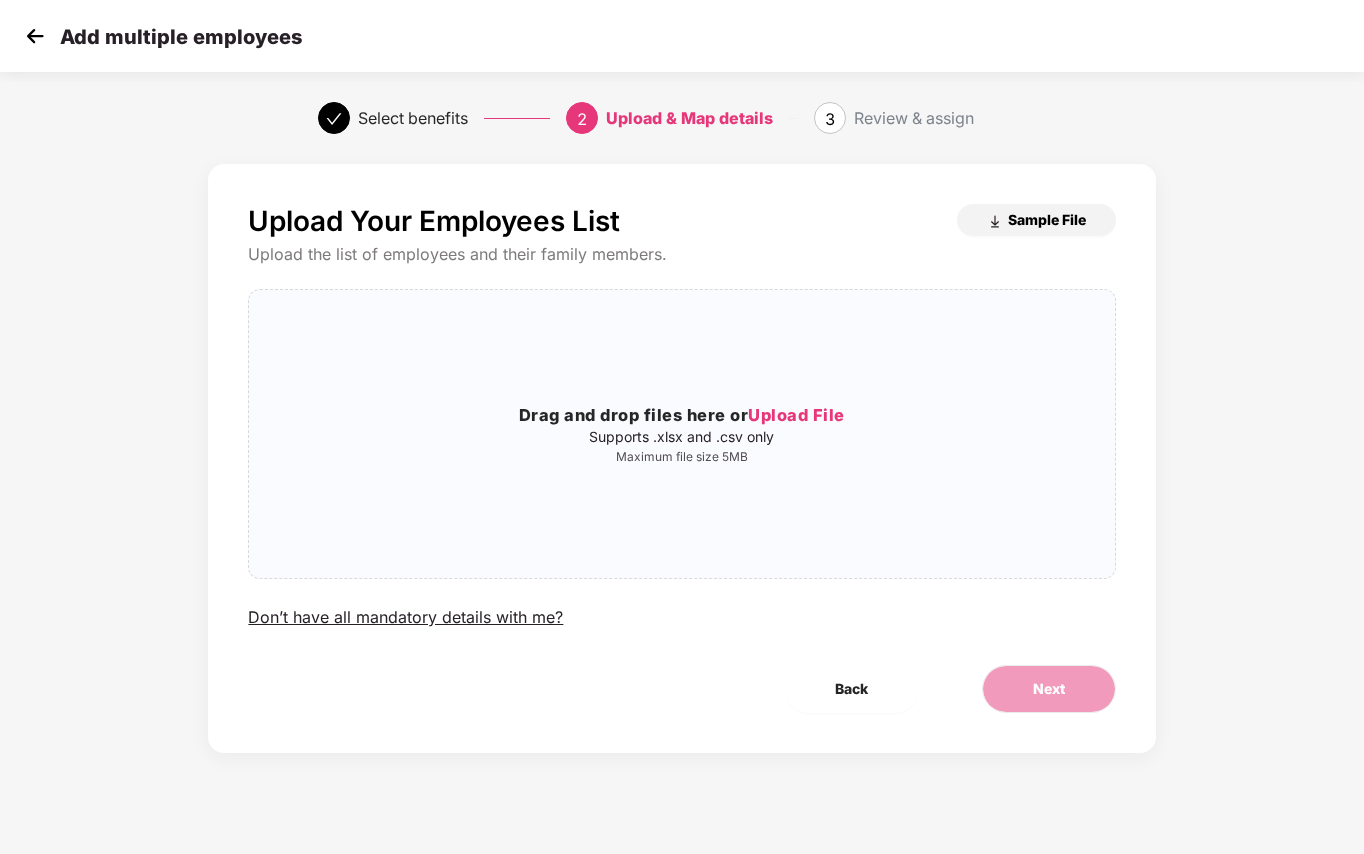 click on "Sample File" at bounding box center [1047, 219] 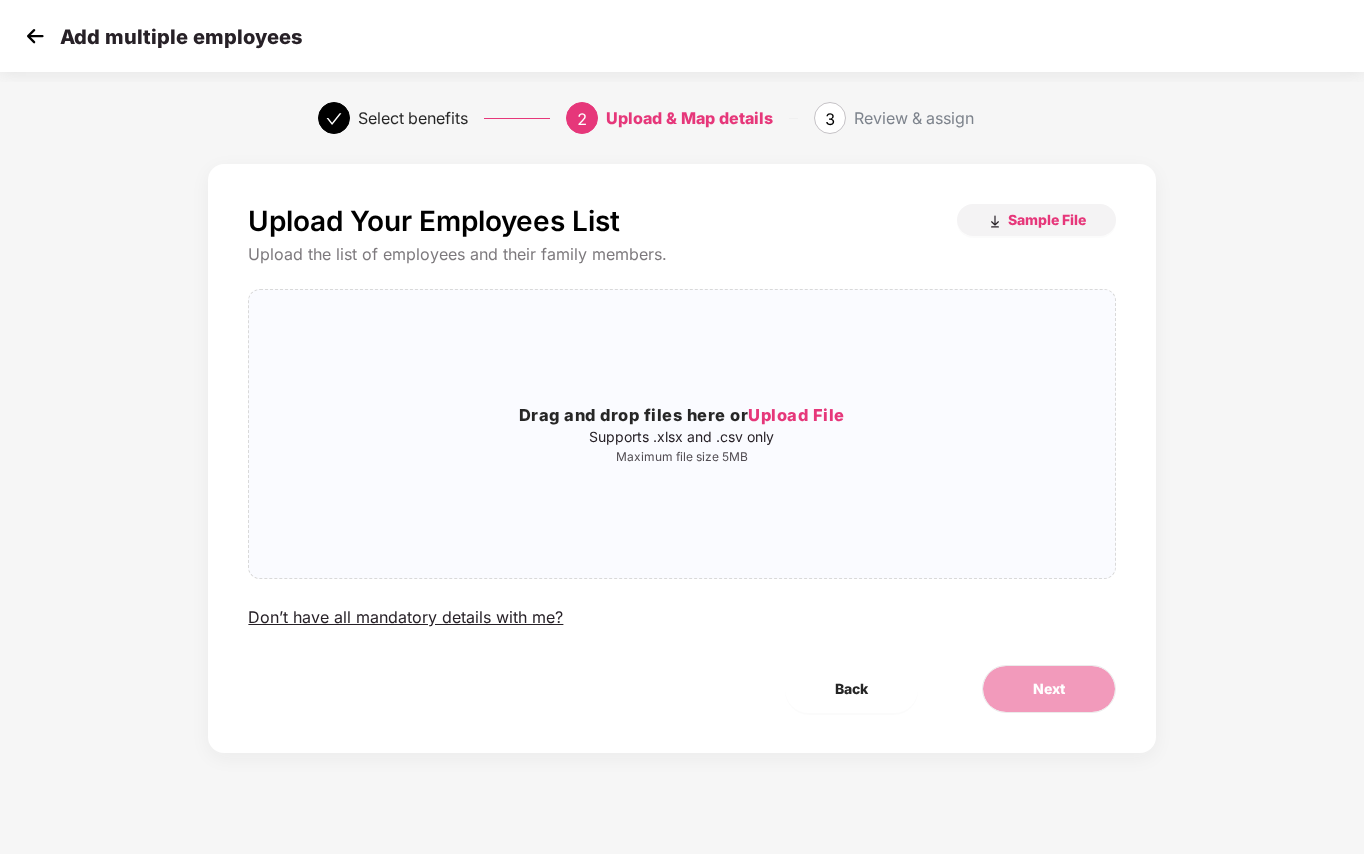 click at bounding box center [35, 36] 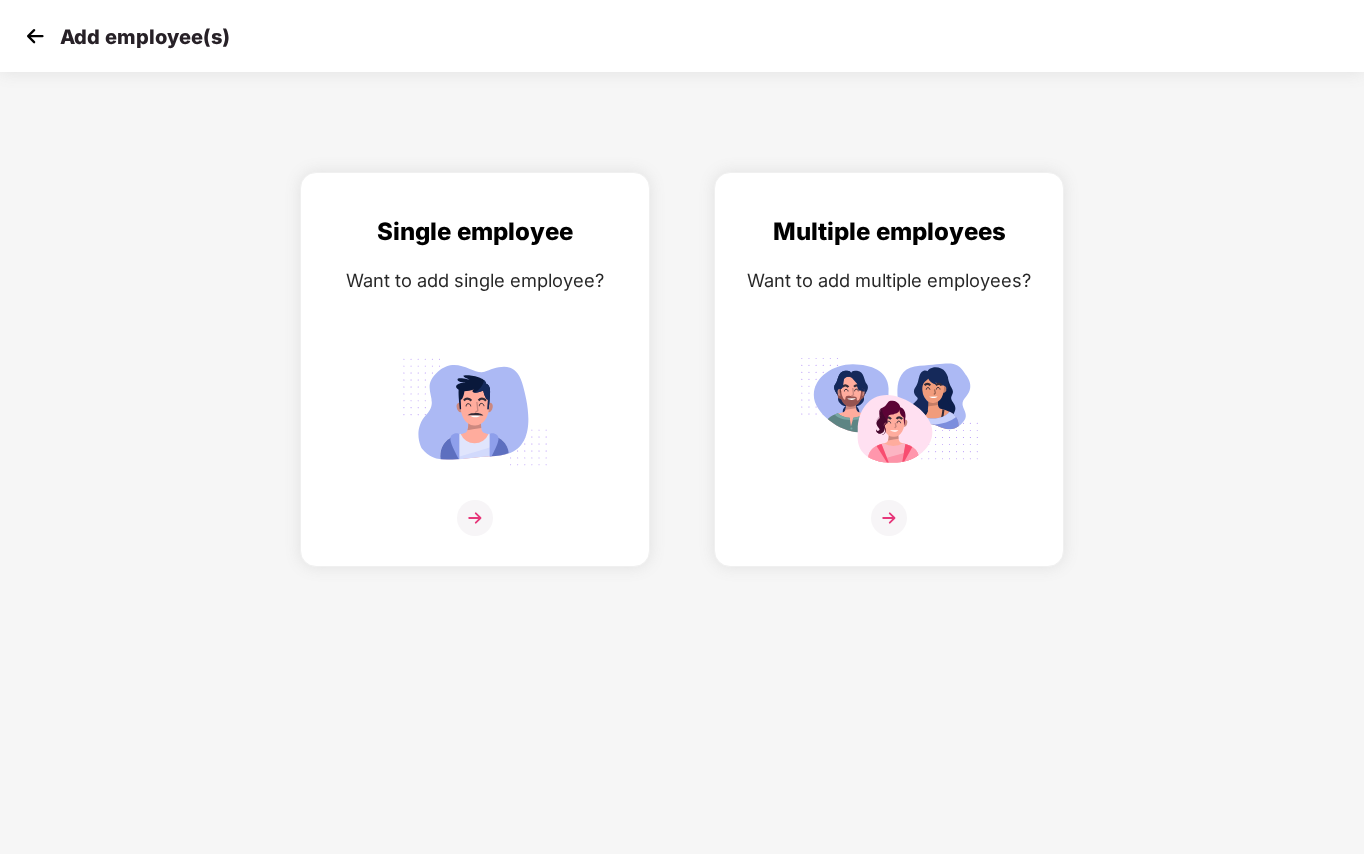 click at bounding box center (35, 36) 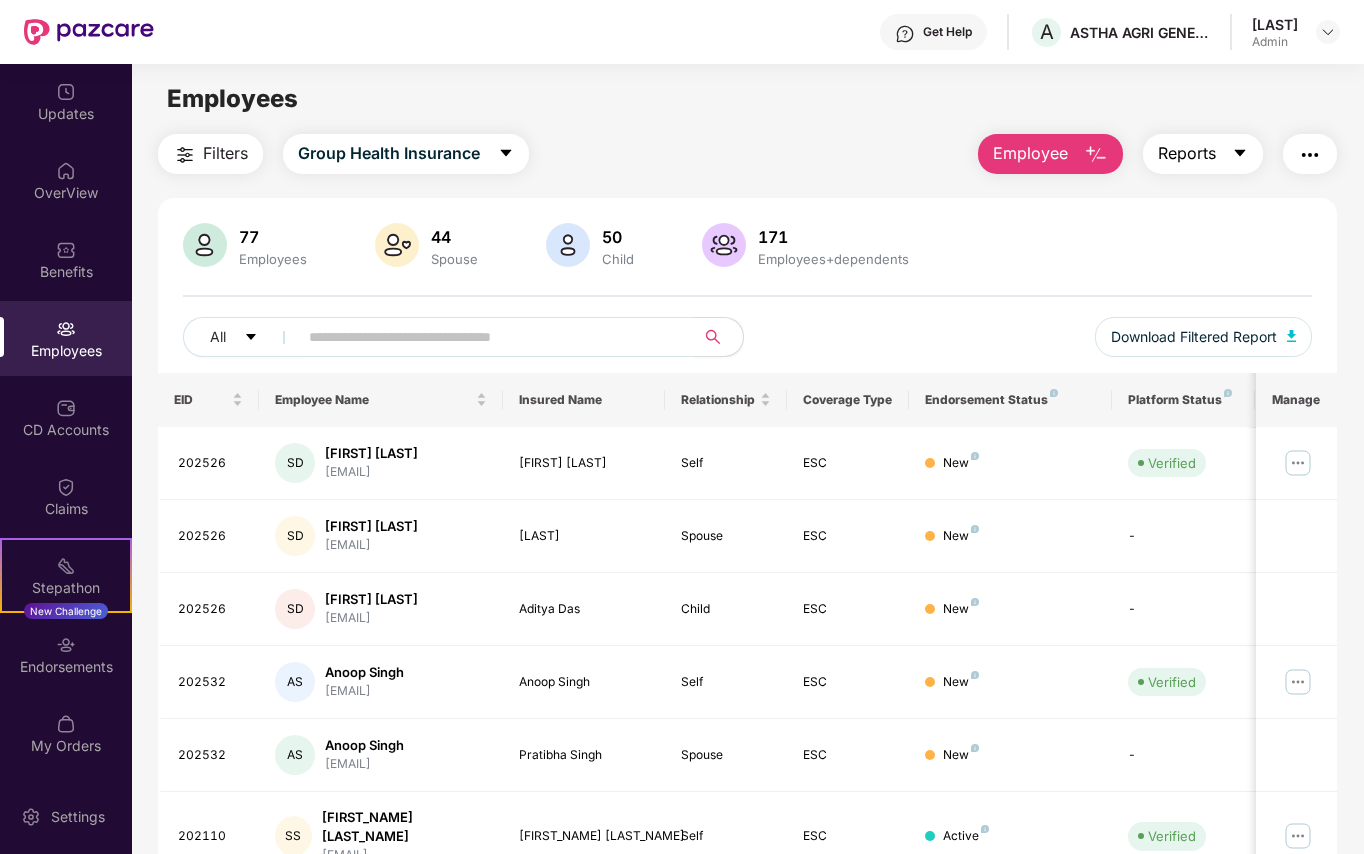 click on "Reports" at bounding box center [1187, 153] 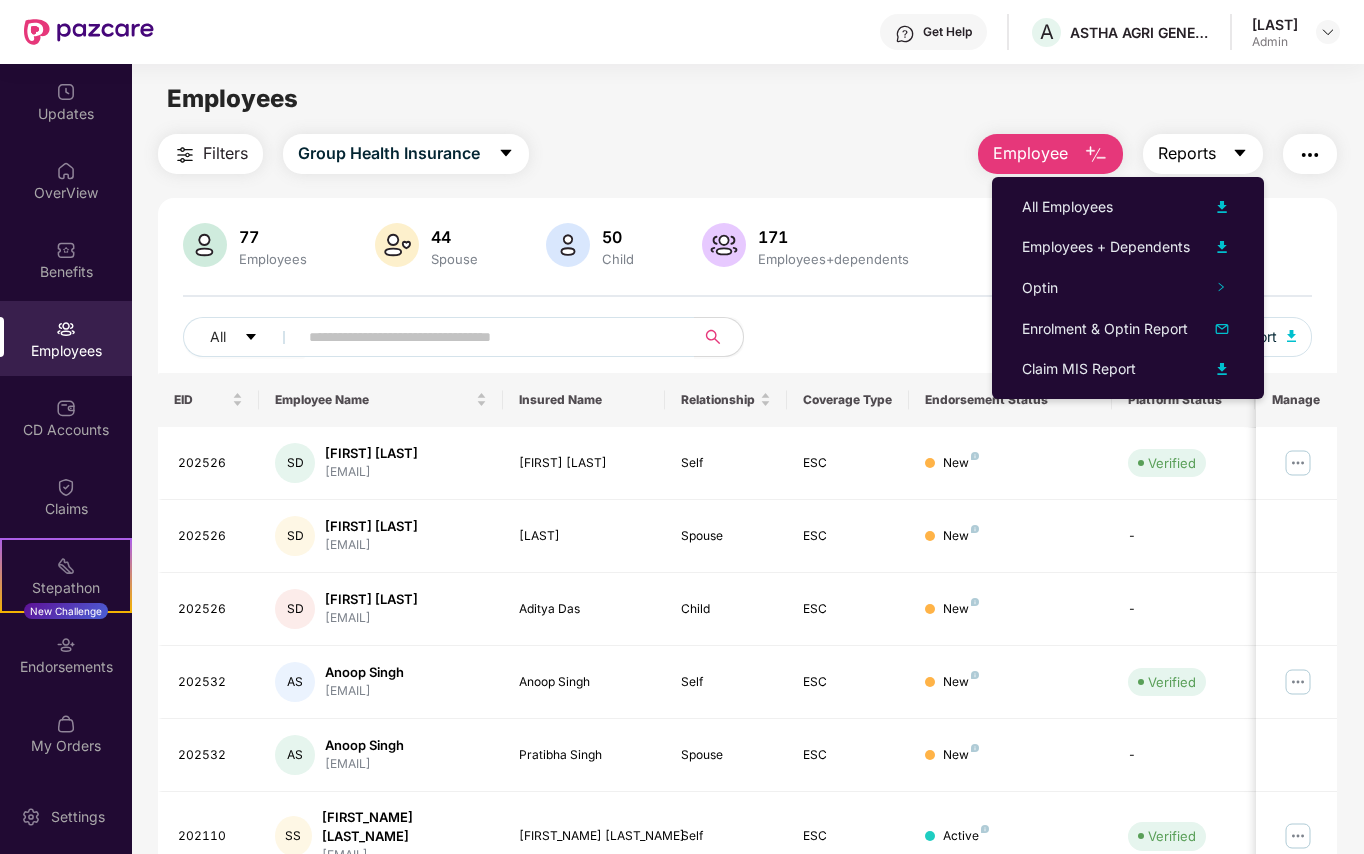 click on "Reports" at bounding box center (1187, 153) 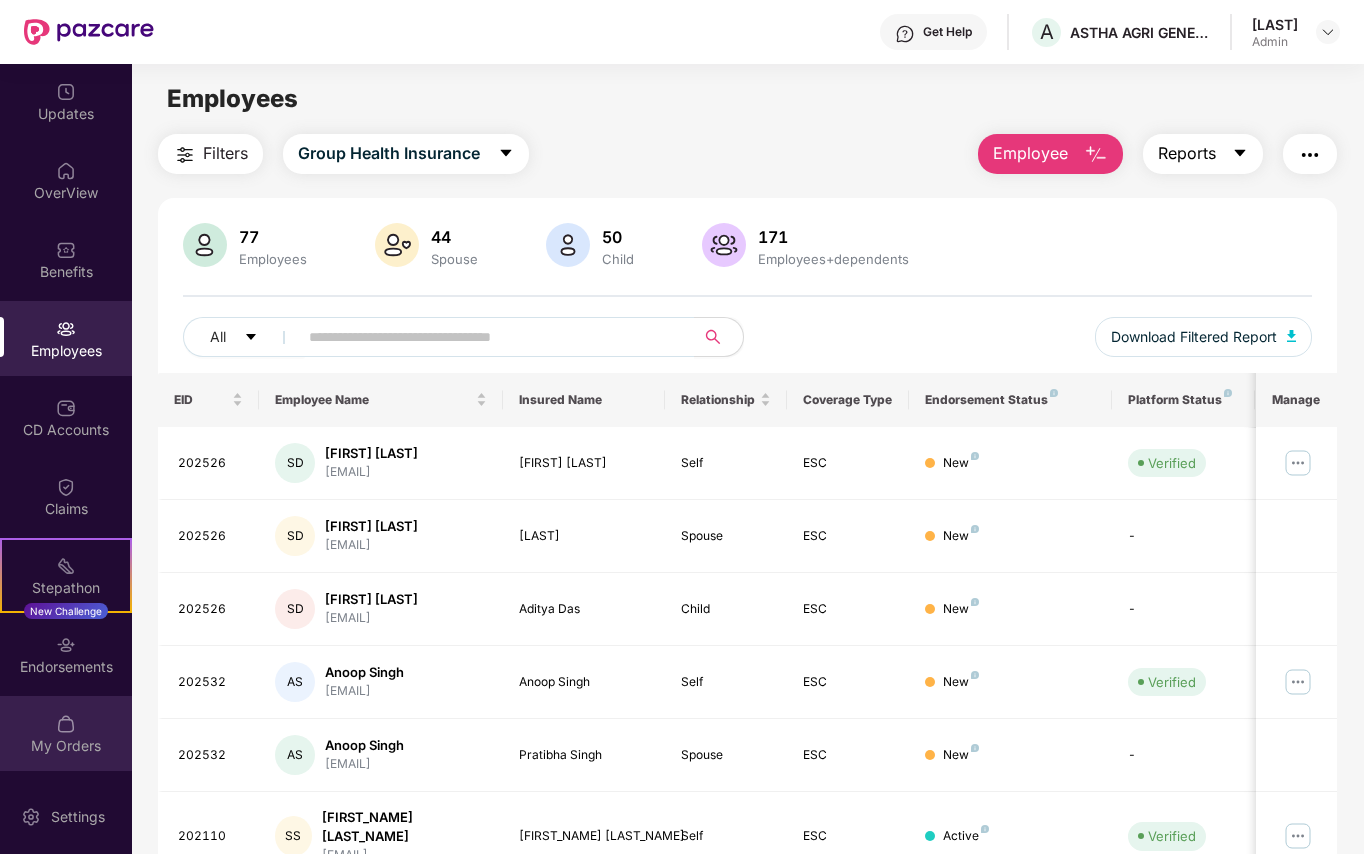 scroll, scrollTop: 133, scrollLeft: 0, axis: vertical 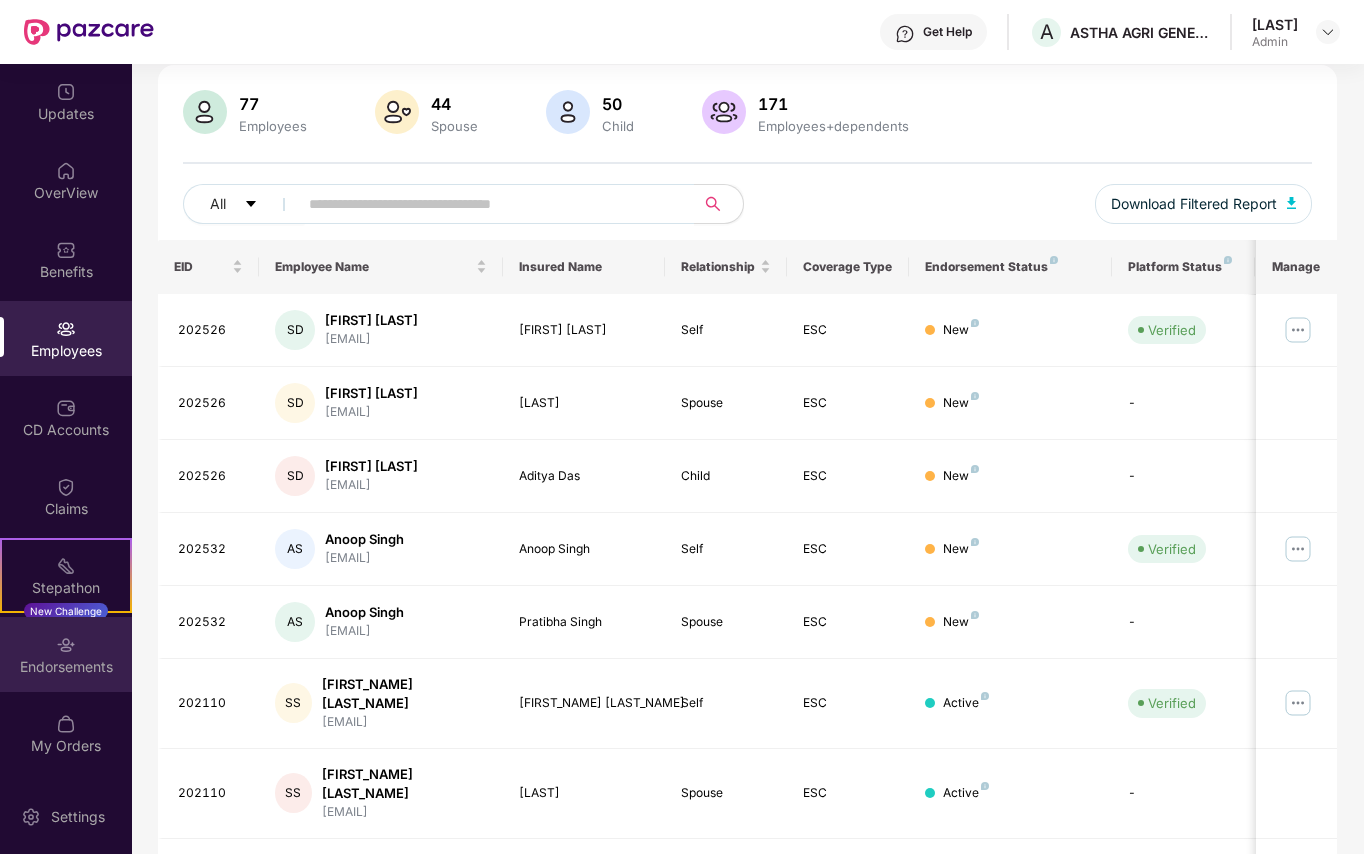 click on "Endorsements" at bounding box center [66, 667] 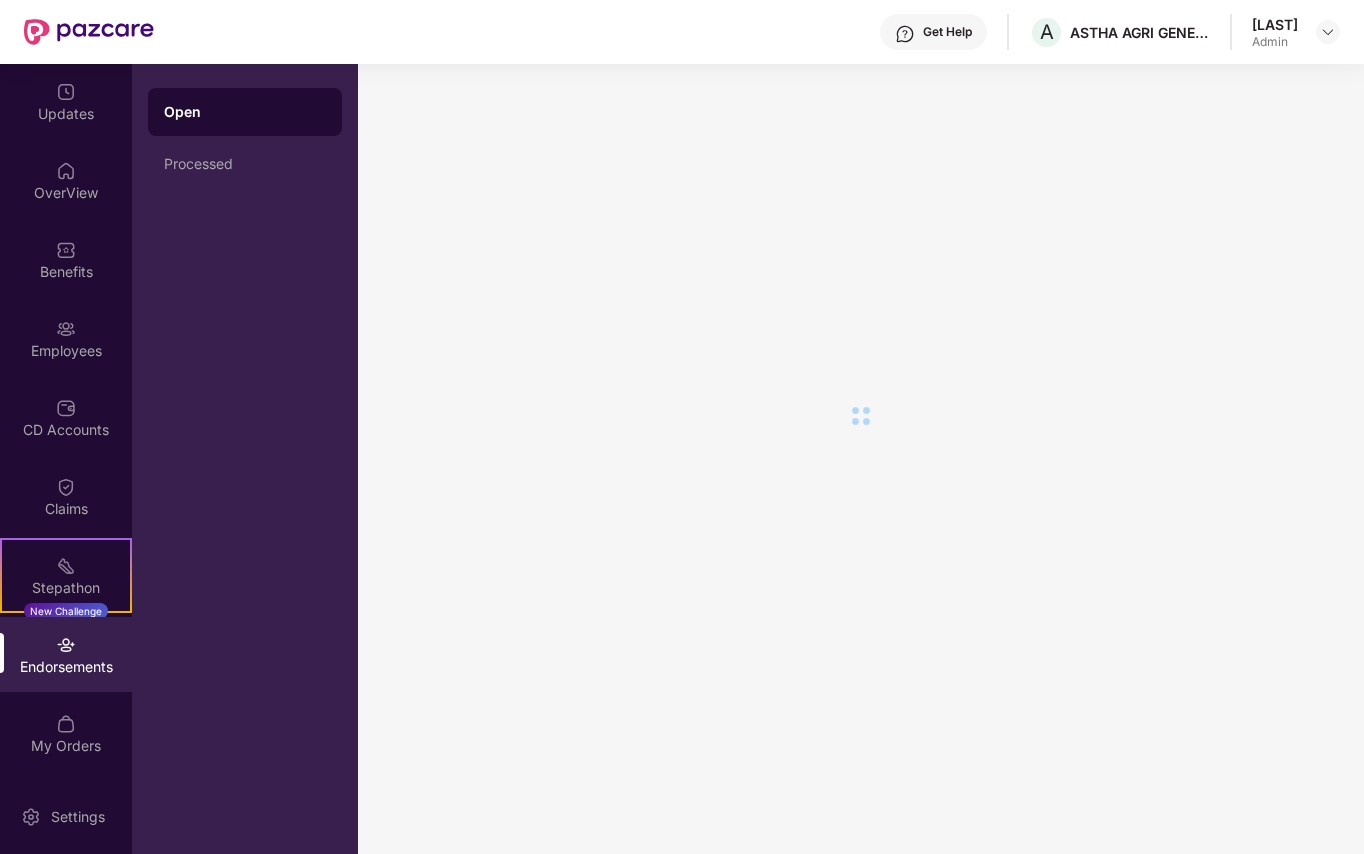 scroll, scrollTop: 0, scrollLeft: 0, axis: both 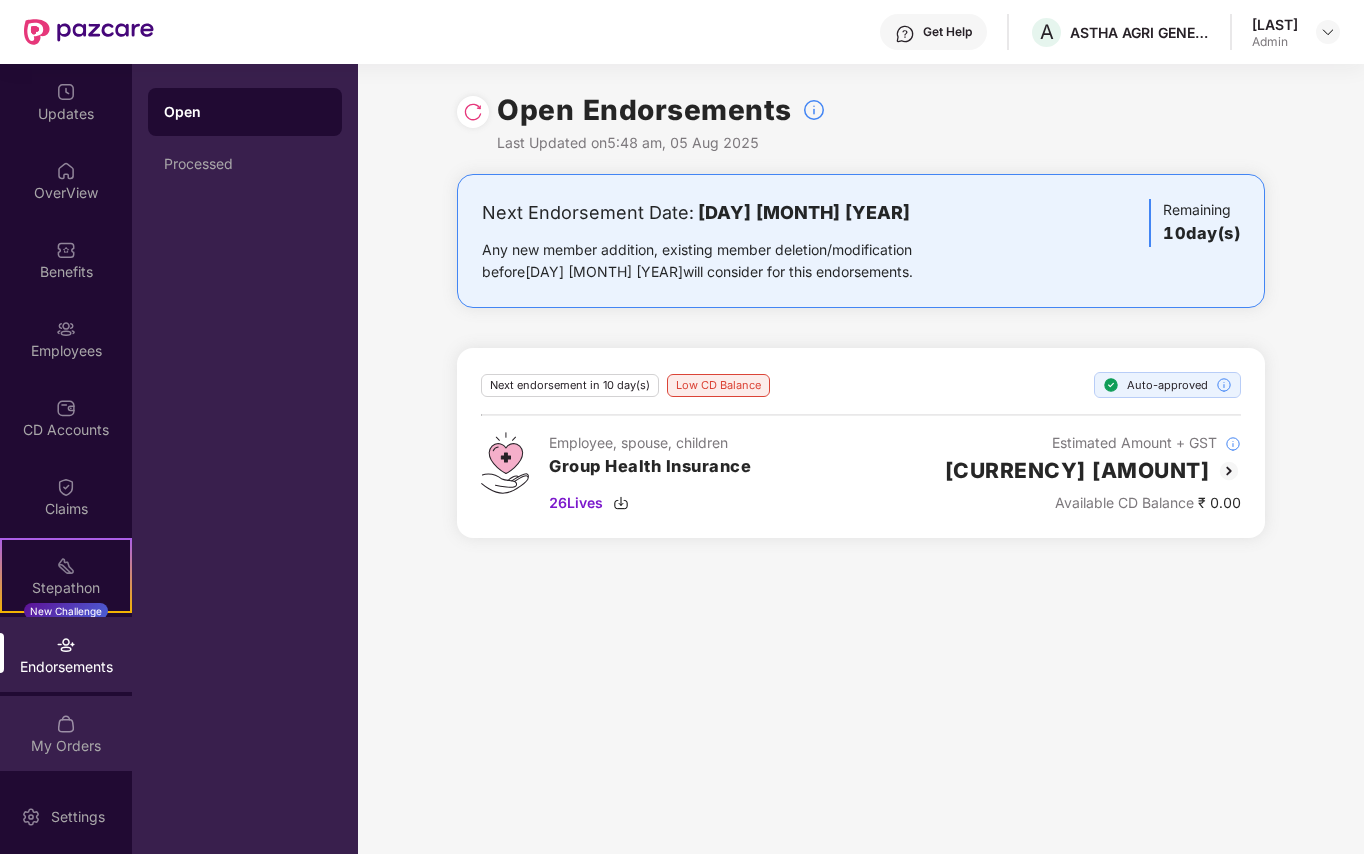 click on "My Orders" at bounding box center [66, 746] 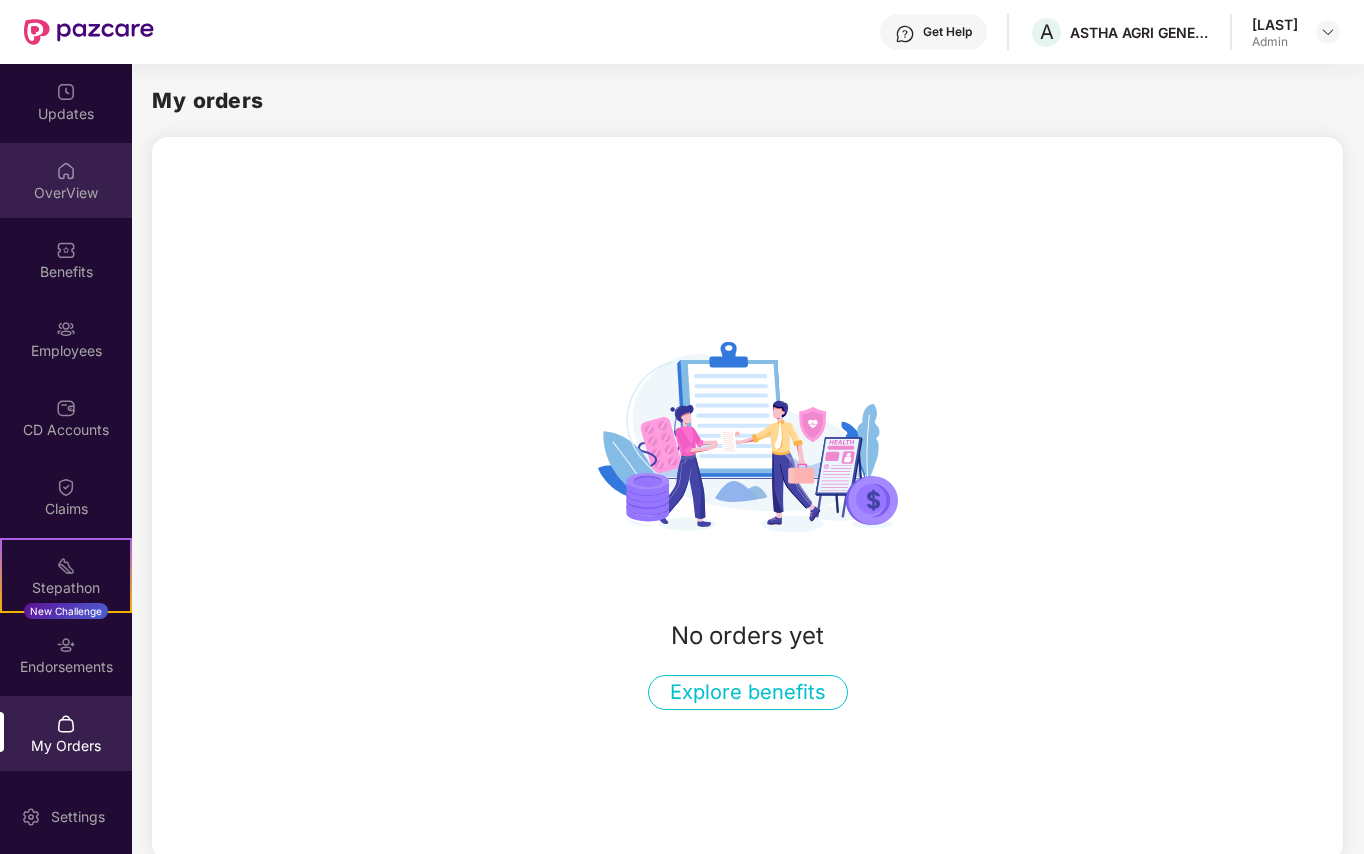 click on "OverView" at bounding box center [66, 193] 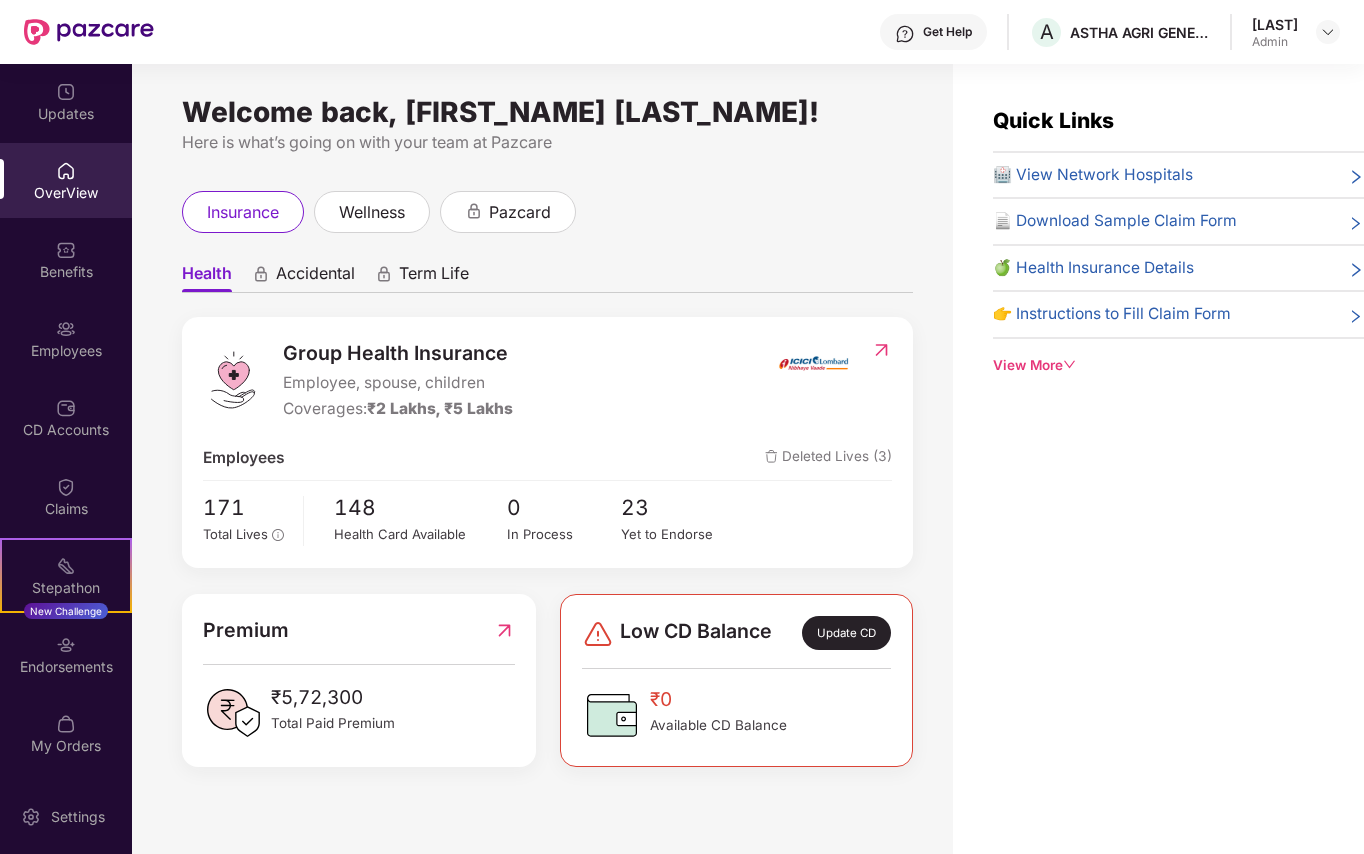 click on "🏥 View Network Hospitals" at bounding box center (1093, 175) 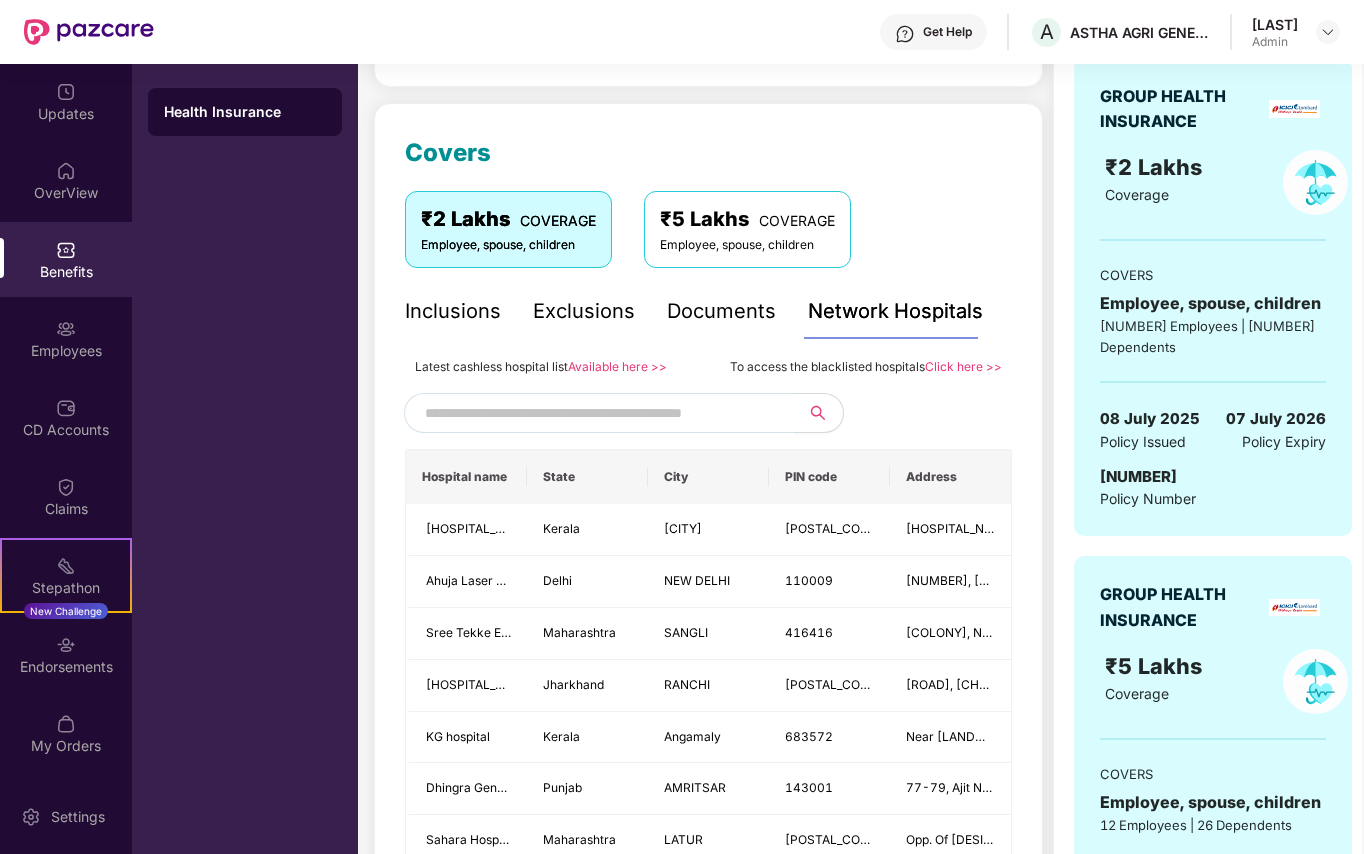 scroll, scrollTop: 266, scrollLeft: 0, axis: vertical 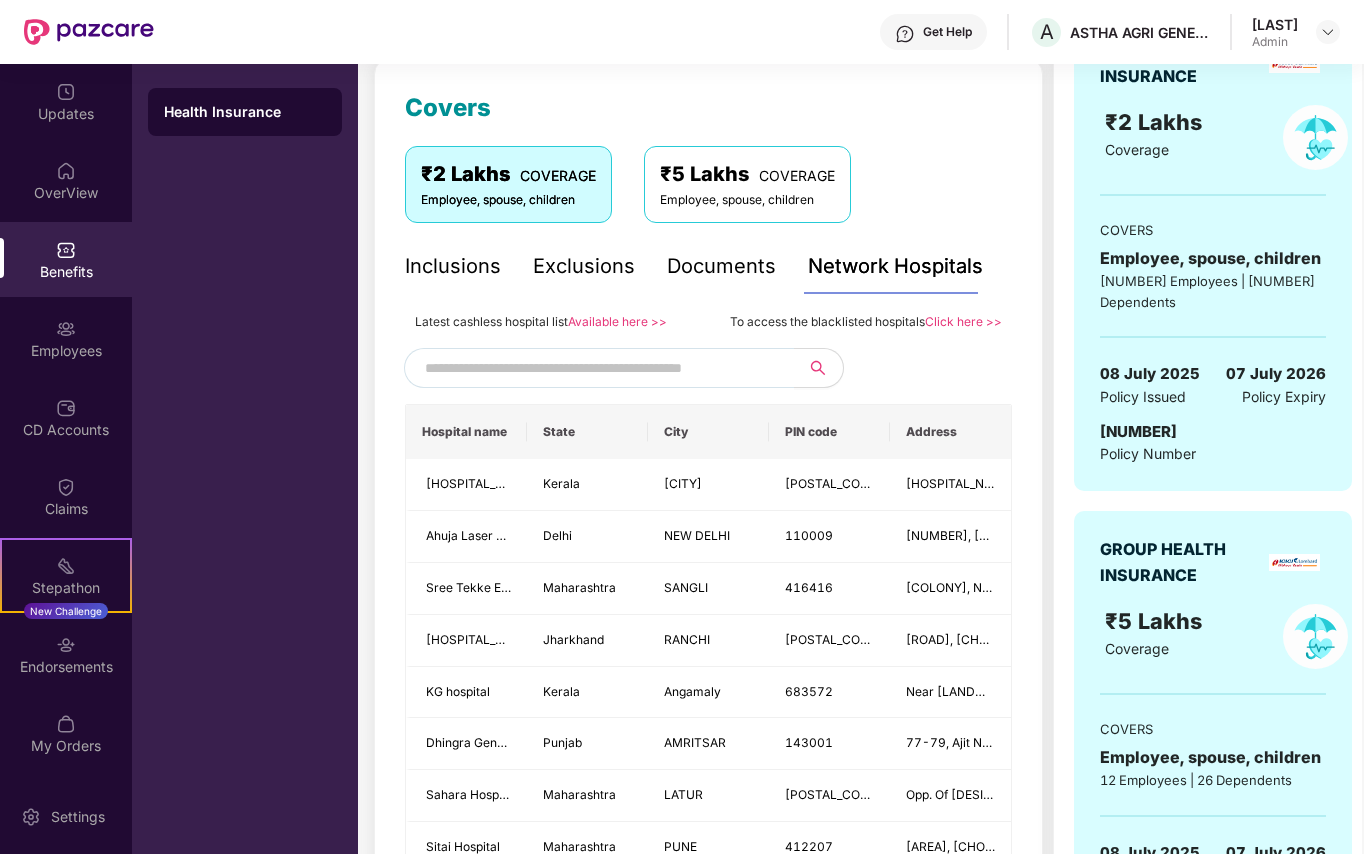 click at bounding box center [596, 368] 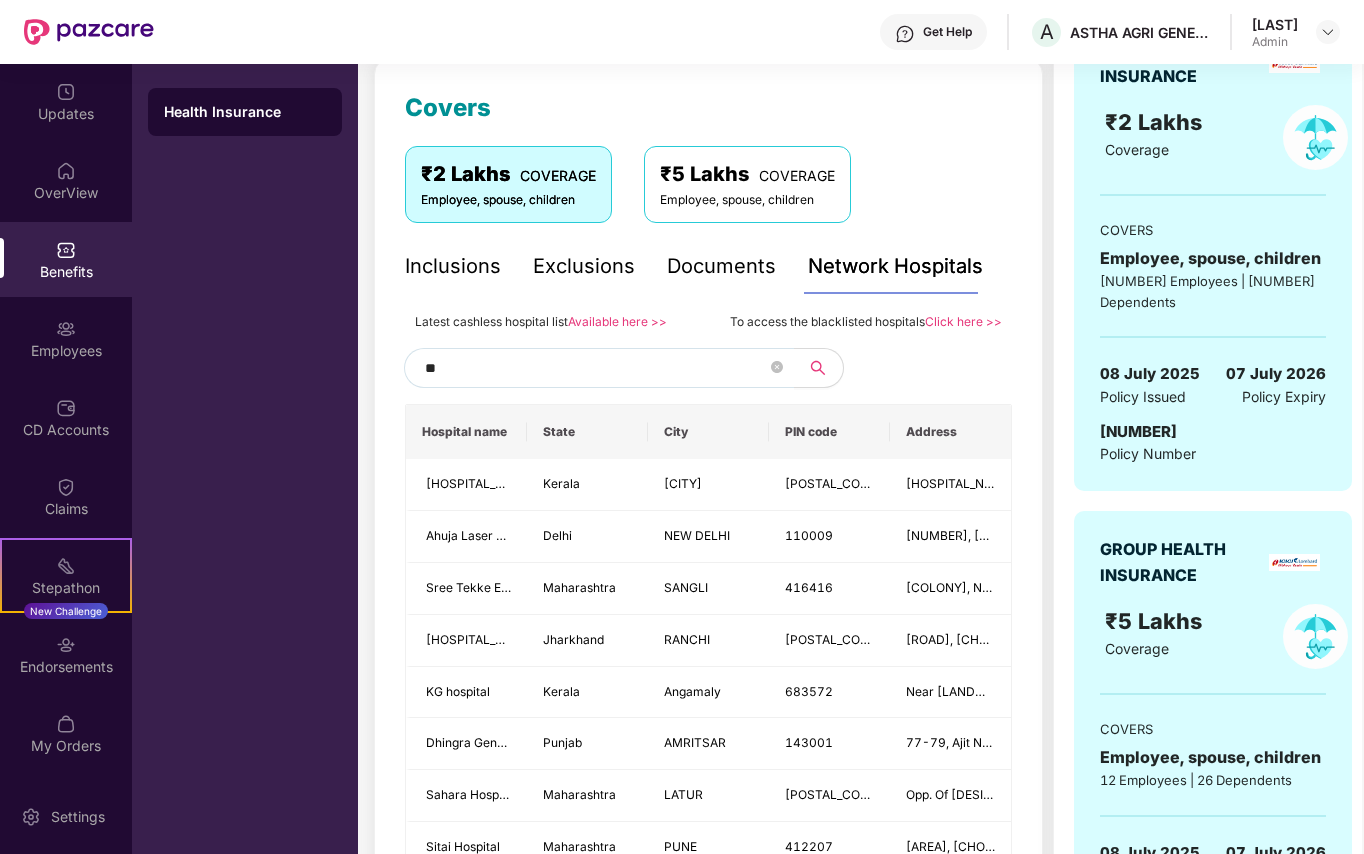 type on "*" 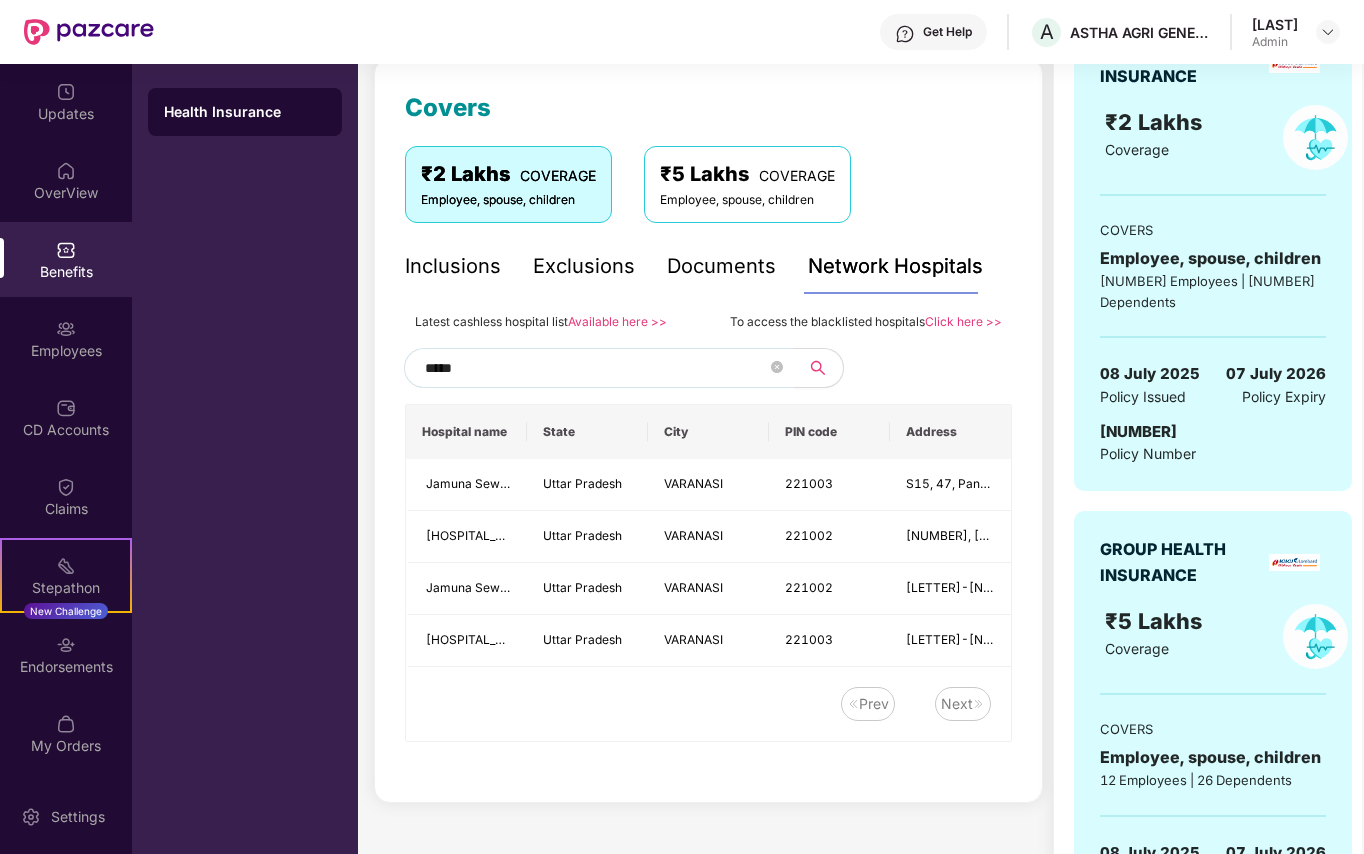 type on "*****" 